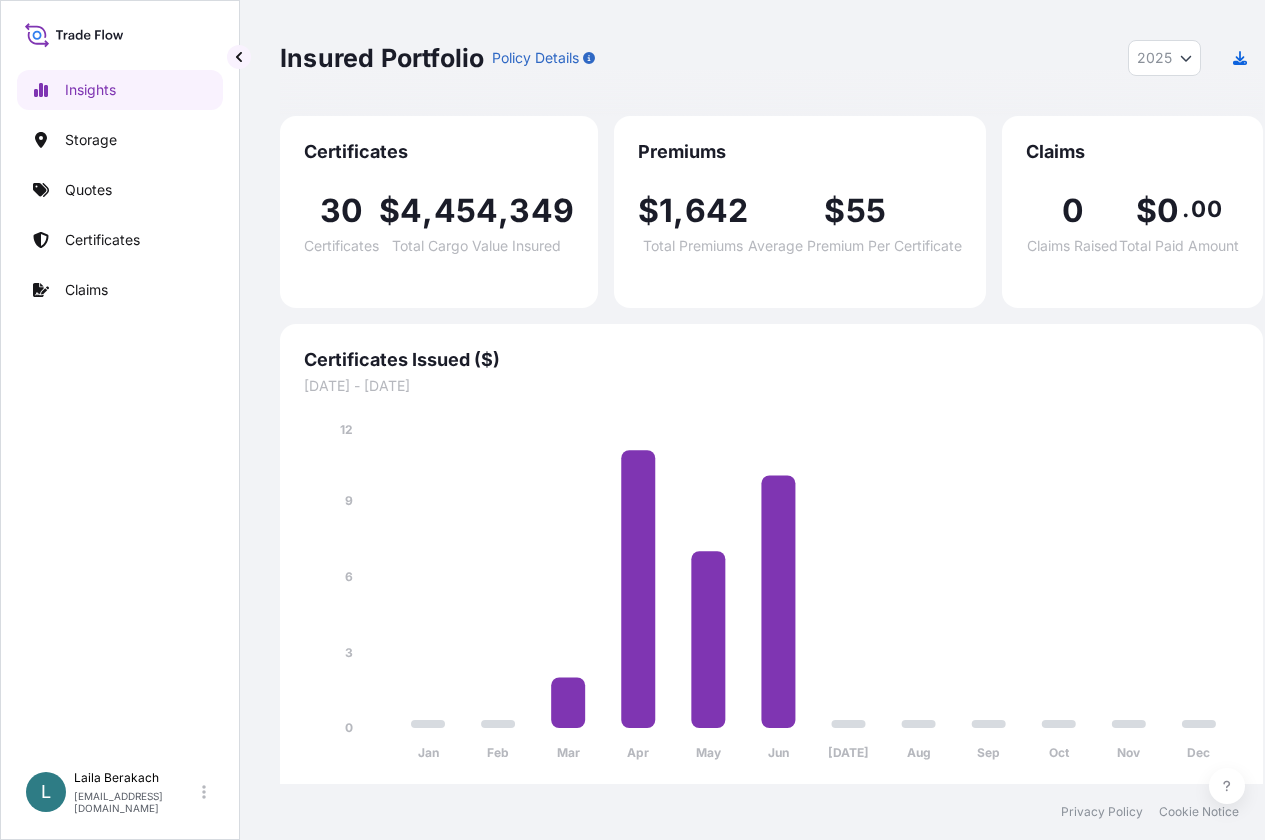 select on "2025" 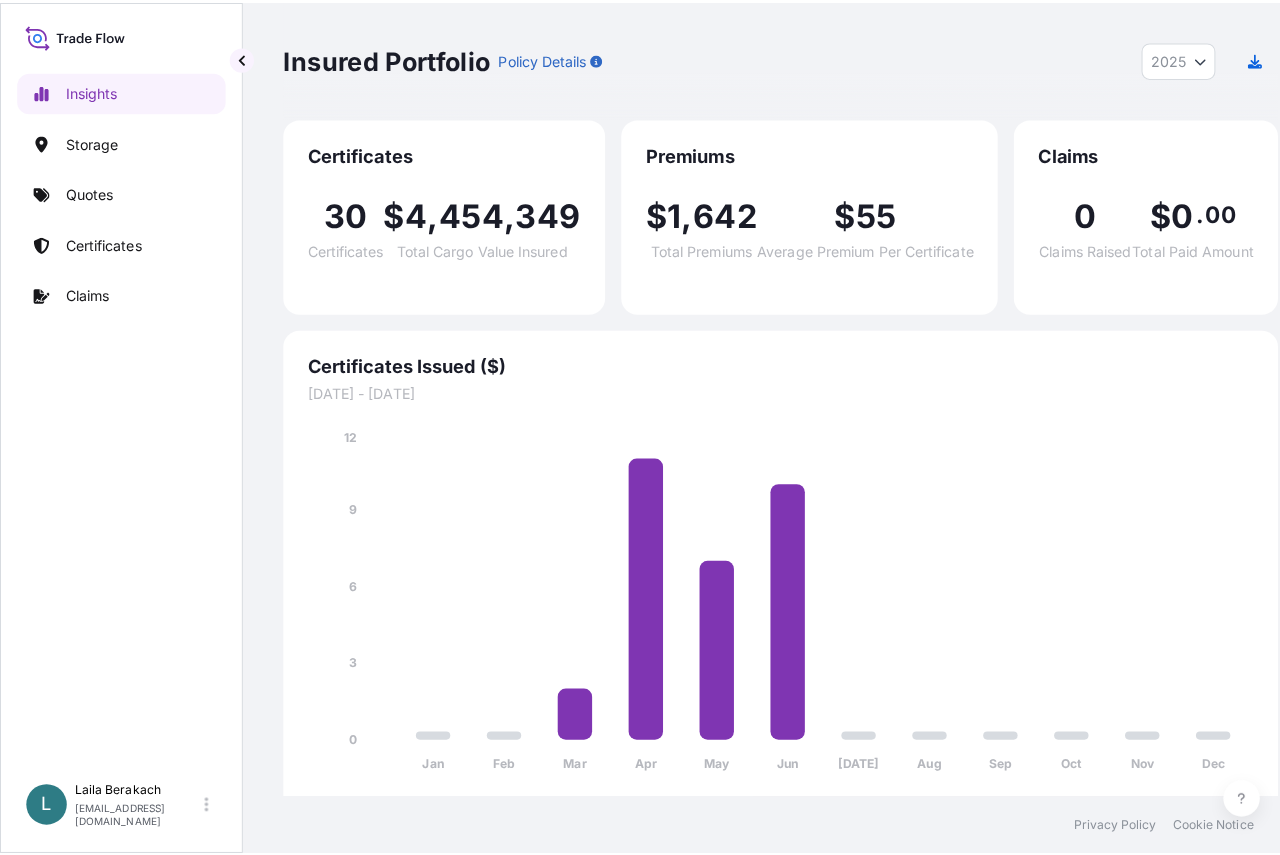 scroll, scrollTop: 0, scrollLeft: 0, axis: both 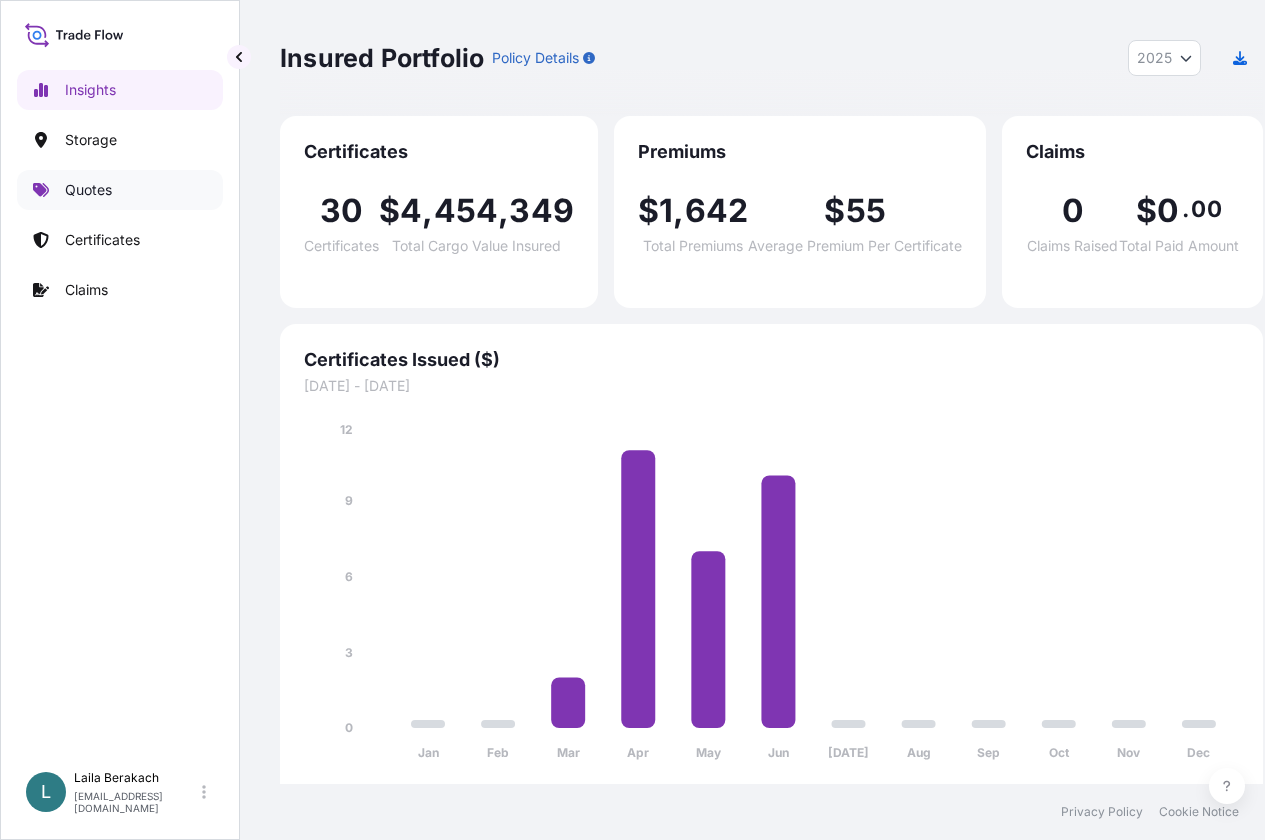 click on "Quotes" at bounding box center [88, 190] 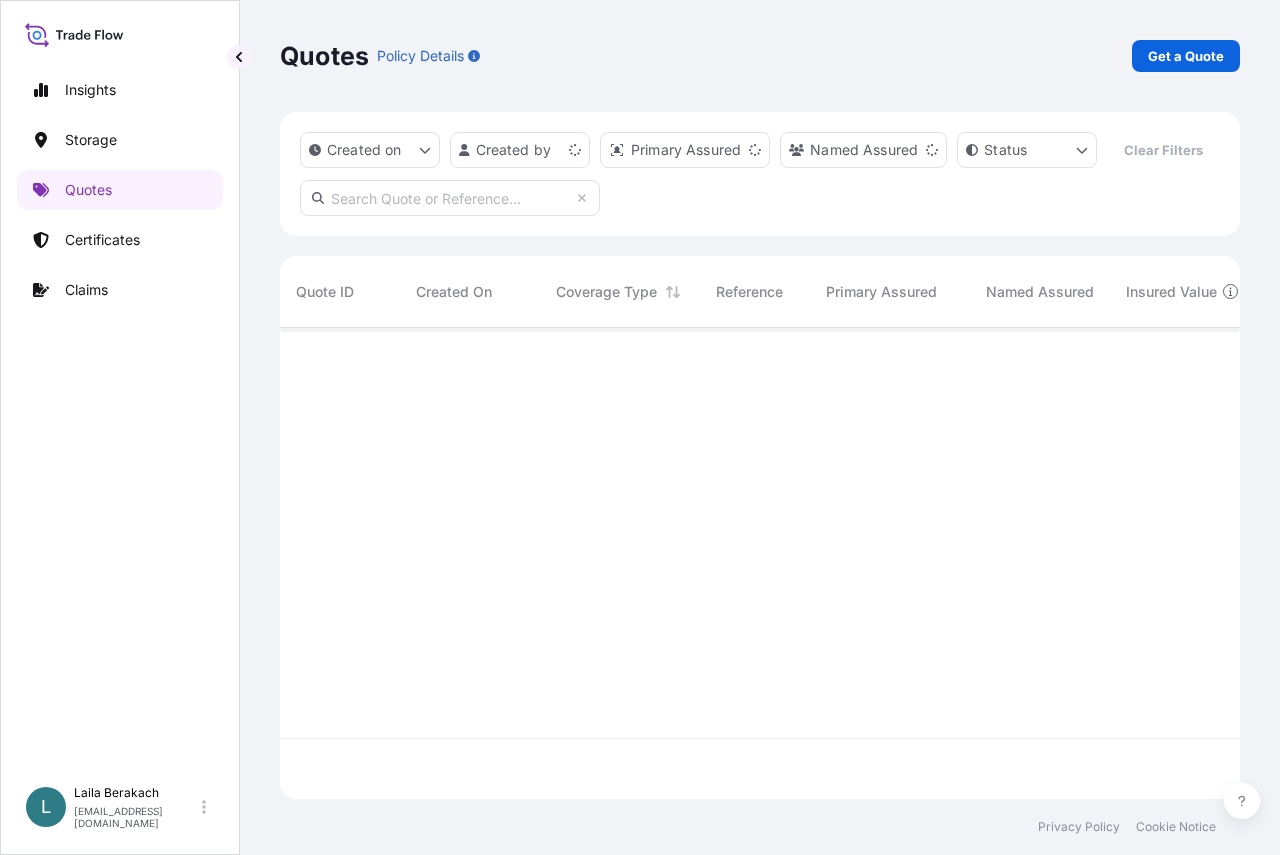 scroll, scrollTop: 16, scrollLeft: 16, axis: both 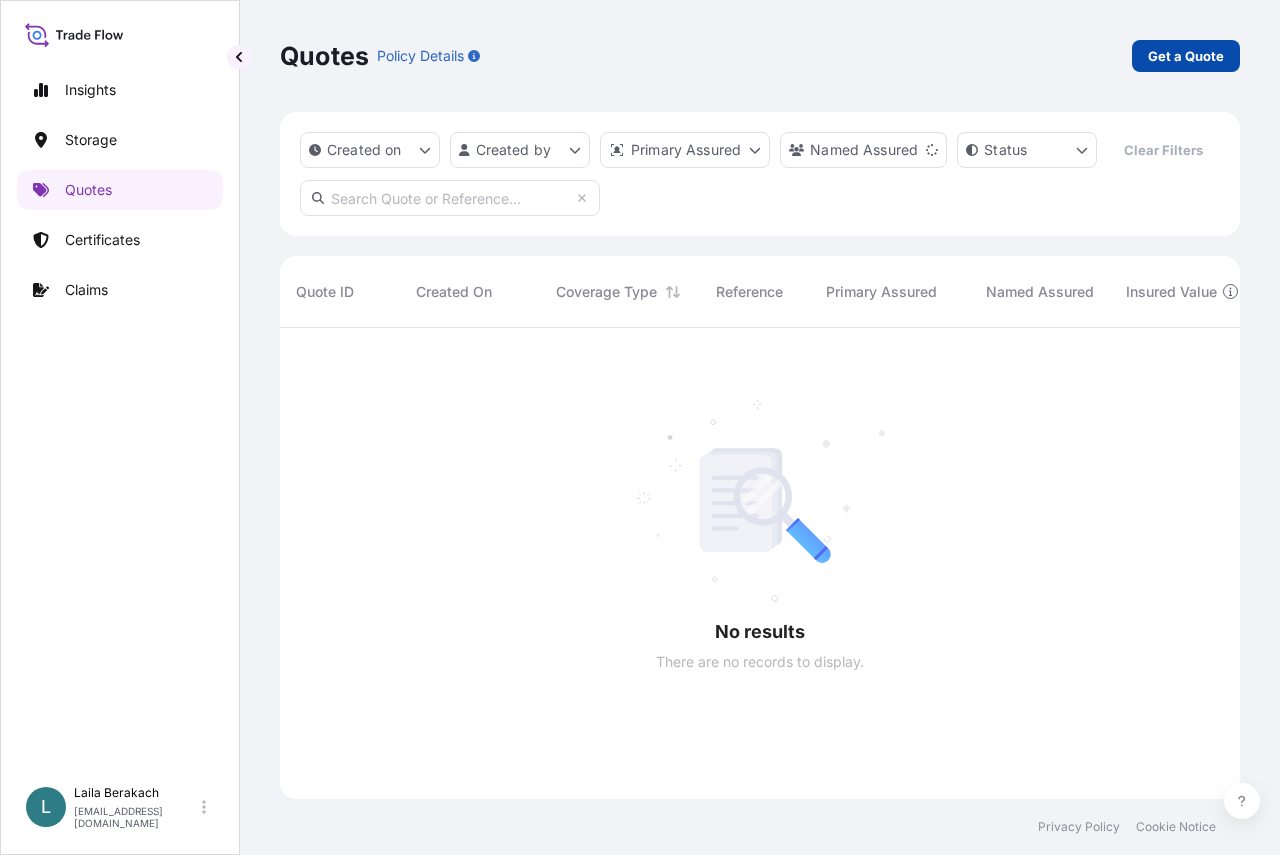 click on "Get a Quote" at bounding box center (1186, 56) 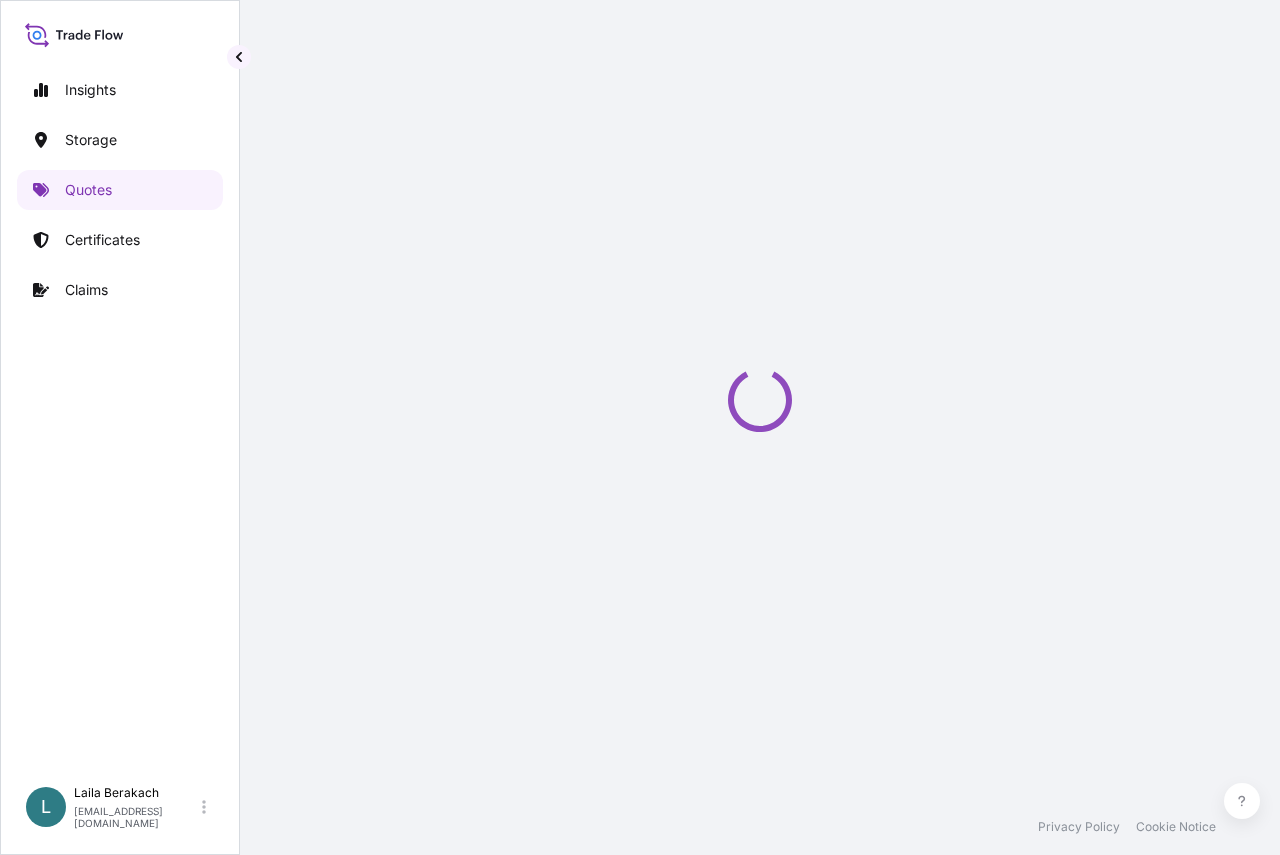 select on "Water" 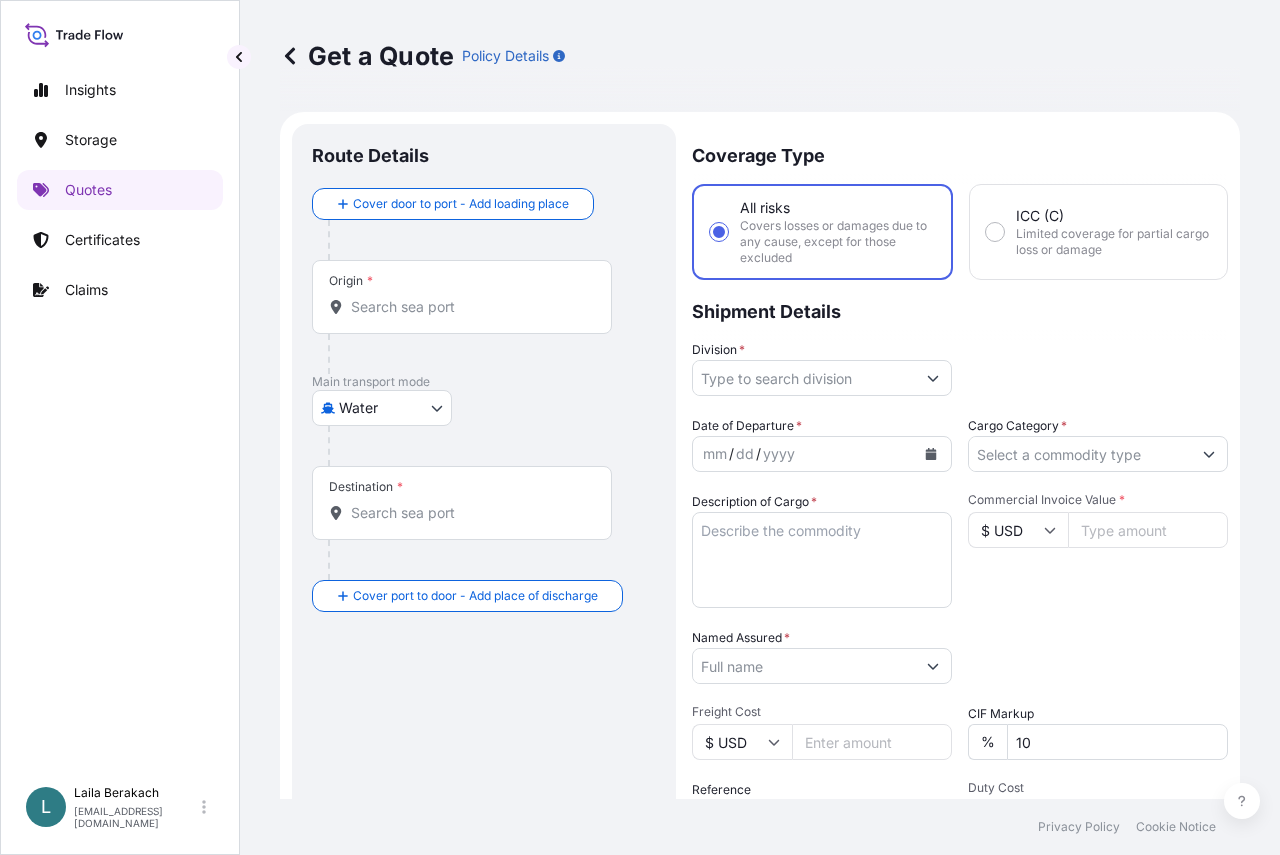 scroll, scrollTop: 32, scrollLeft: 0, axis: vertical 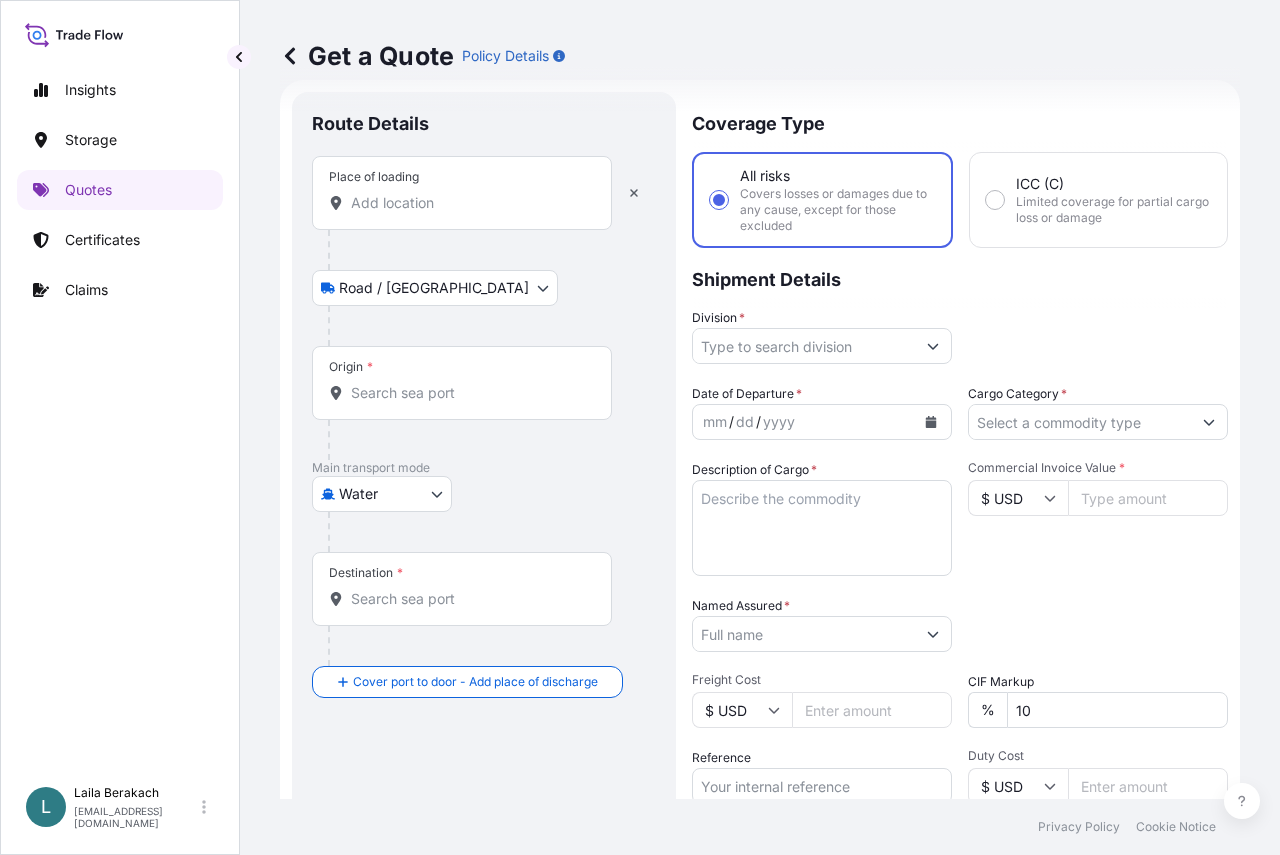 click on "Place of loading" at bounding box center [469, 203] 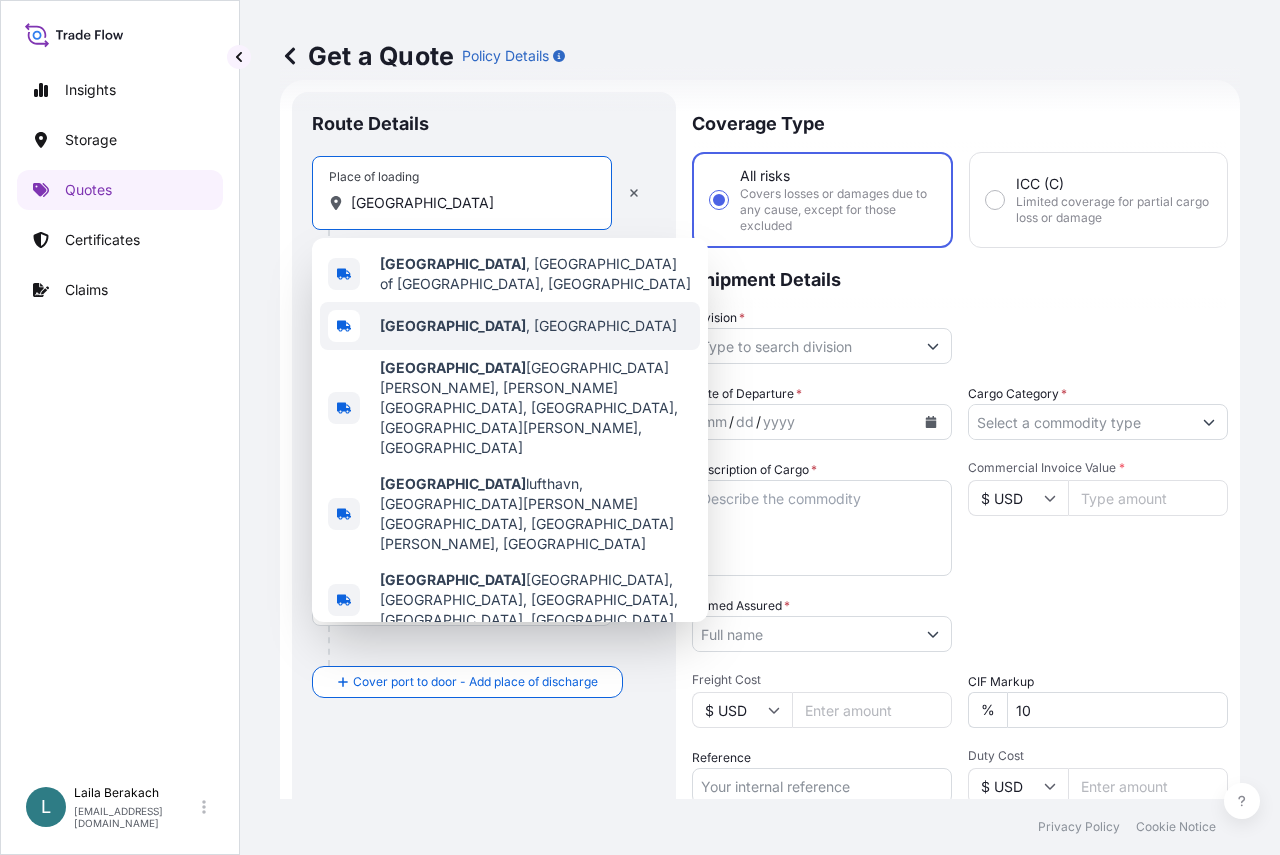 click on "[GEOGRAPHIC_DATA] , [GEOGRAPHIC_DATA]" at bounding box center [510, 326] 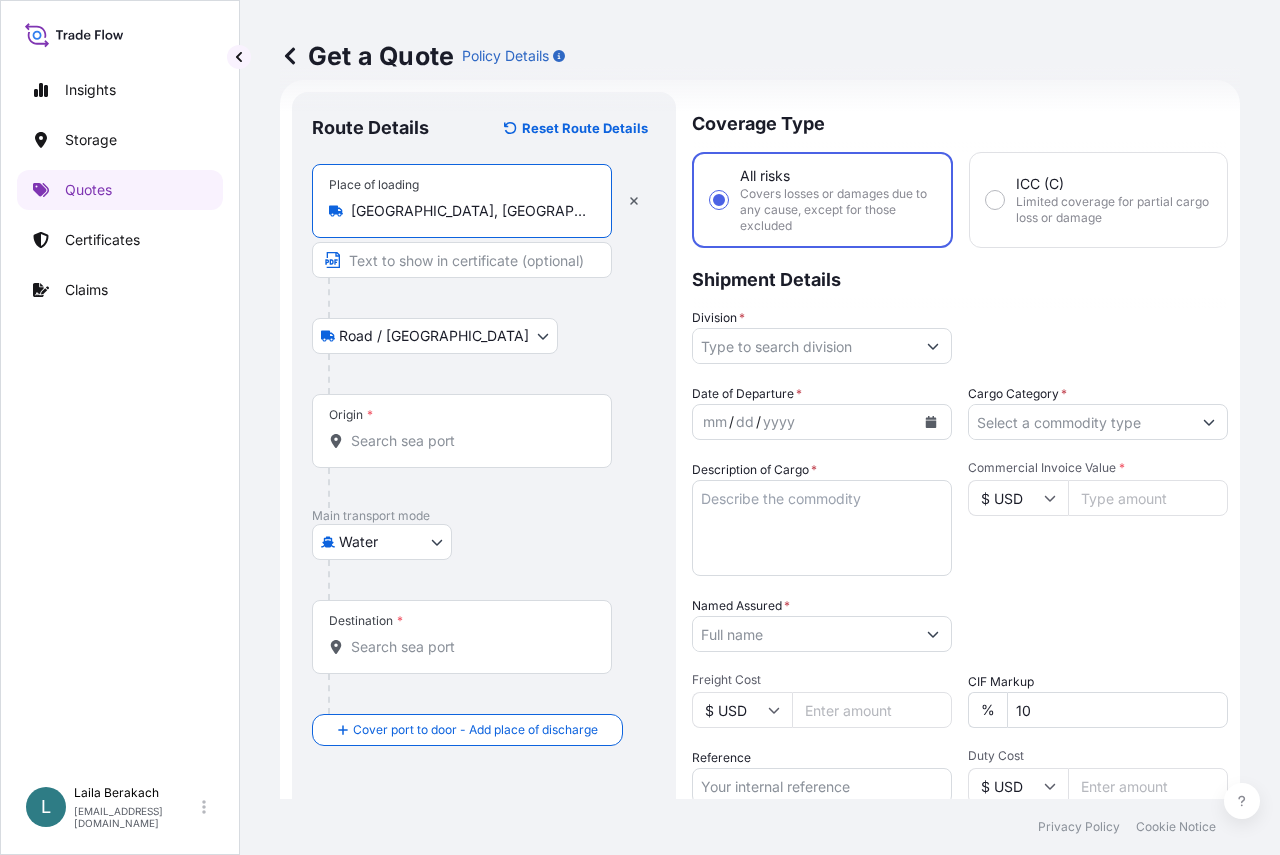 type on "[GEOGRAPHIC_DATA], [GEOGRAPHIC_DATA]" 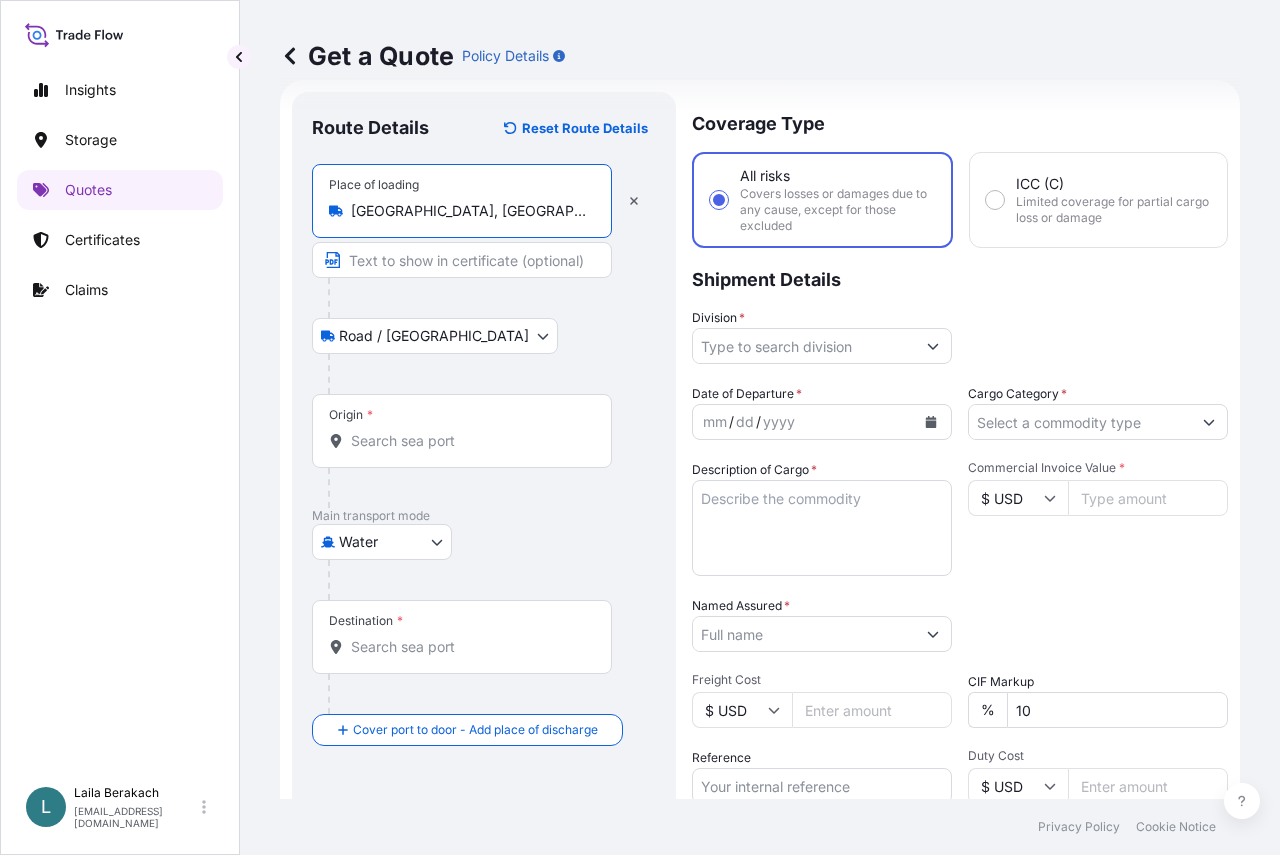 click at bounding box center (462, 260) 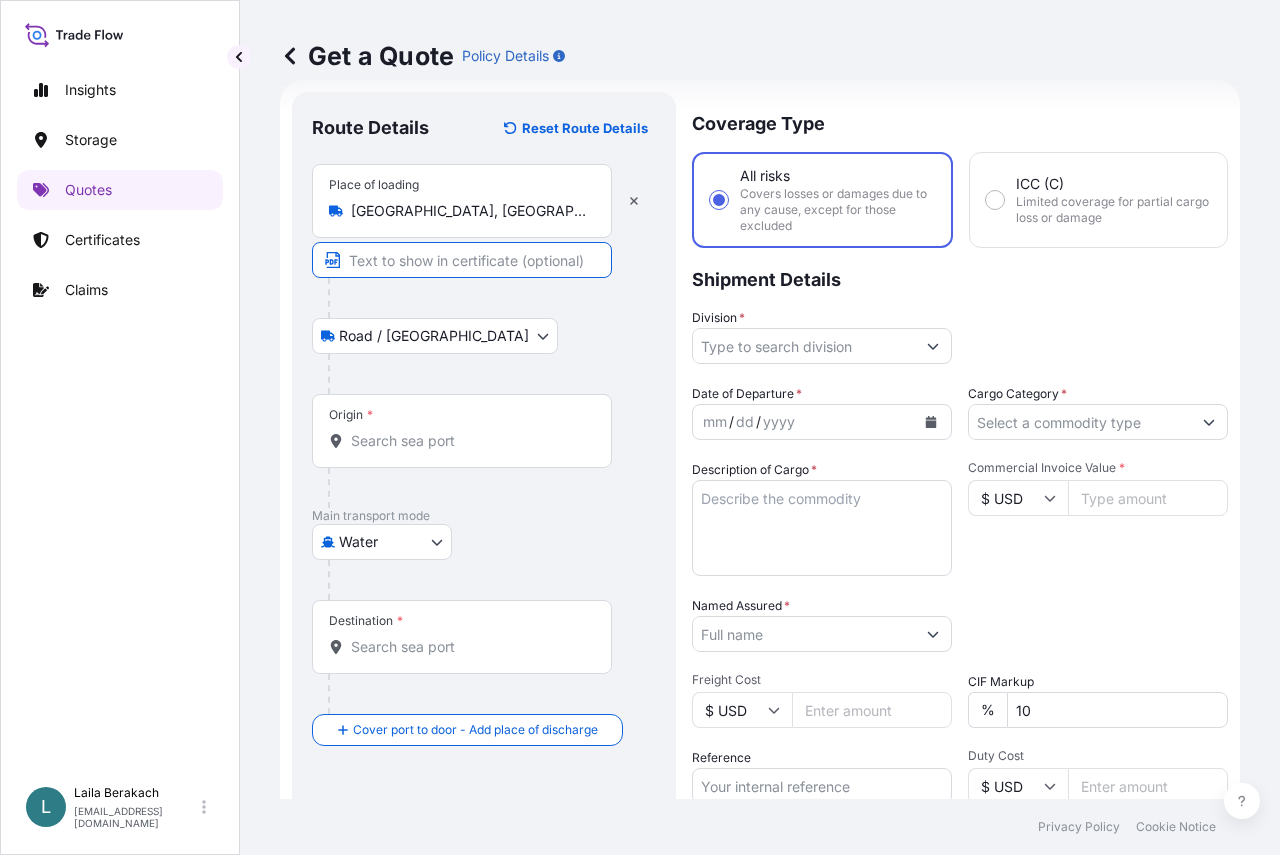 click on "Origin *" at bounding box center [462, 431] 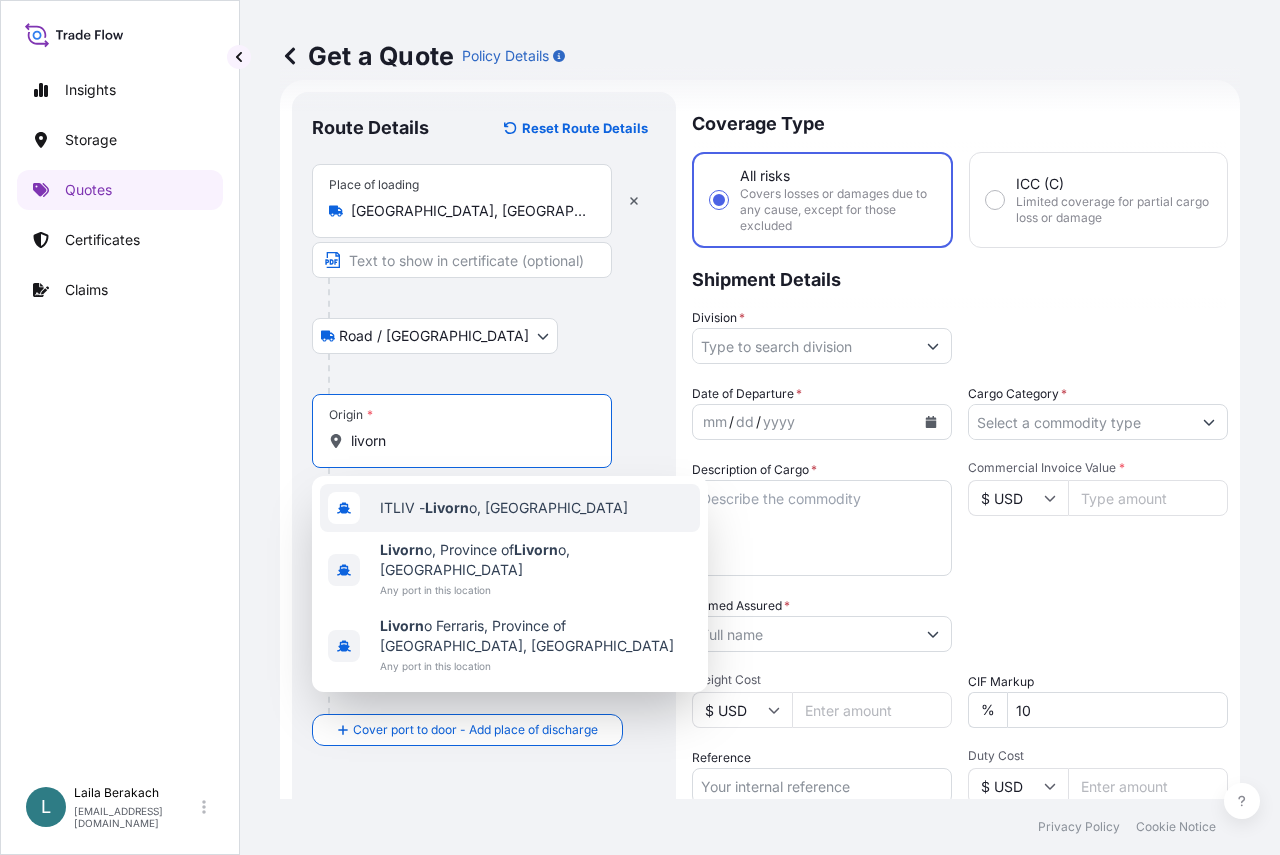 click on "ITLIV -  Livorn o, [GEOGRAPHIC_DATA]" at bounding box center (504, 508) 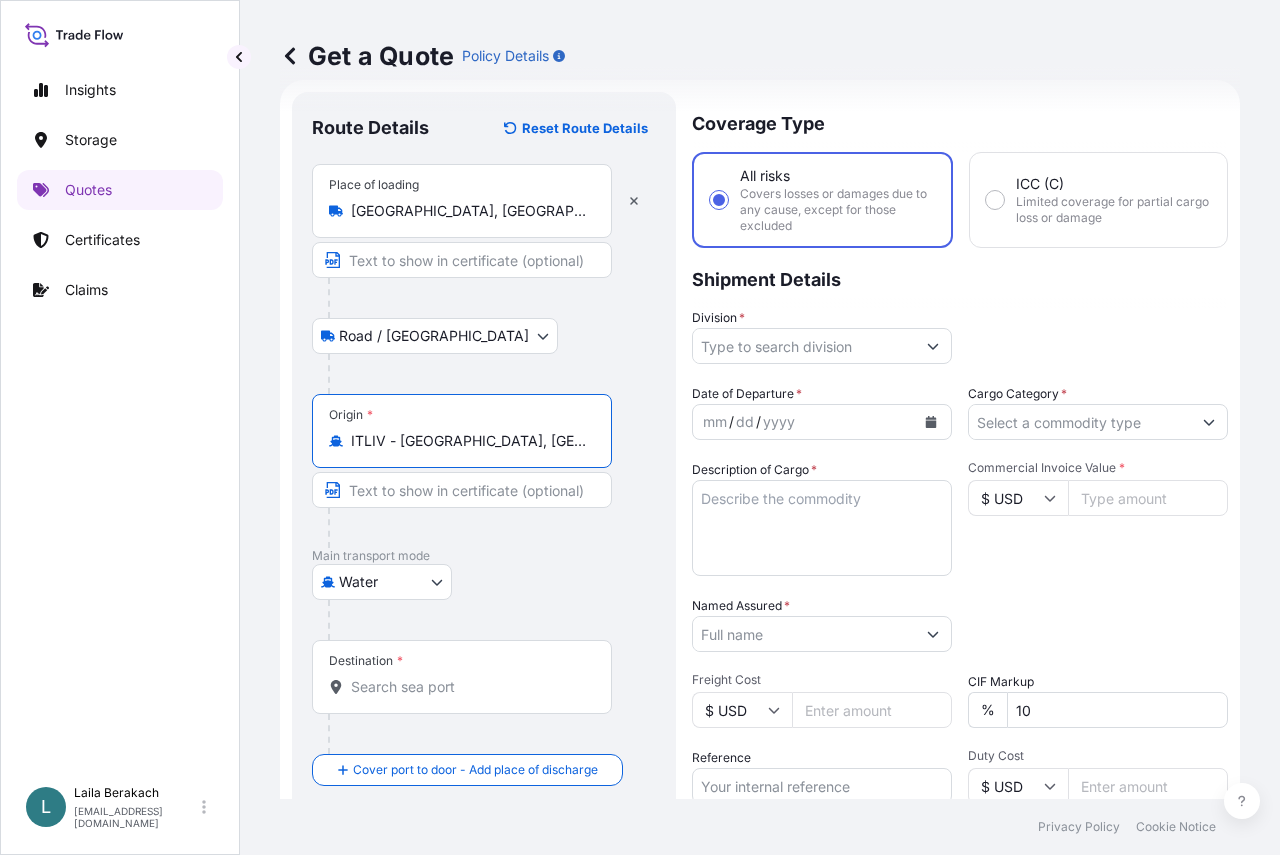 type on "ITLIV - [GEOGRAPHIC_DATA], [GEOGRAPHIC_DATA]" 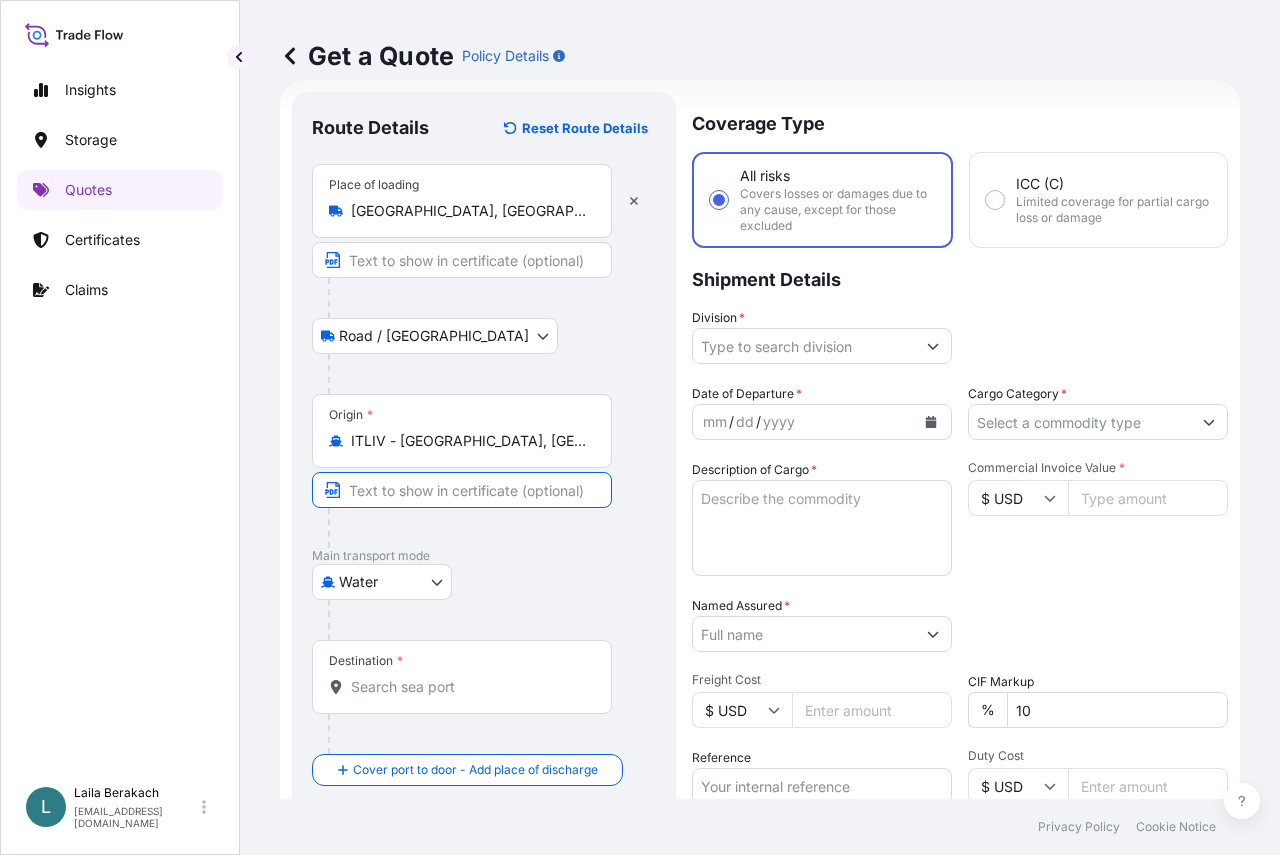type on "LEGHORN PORT" 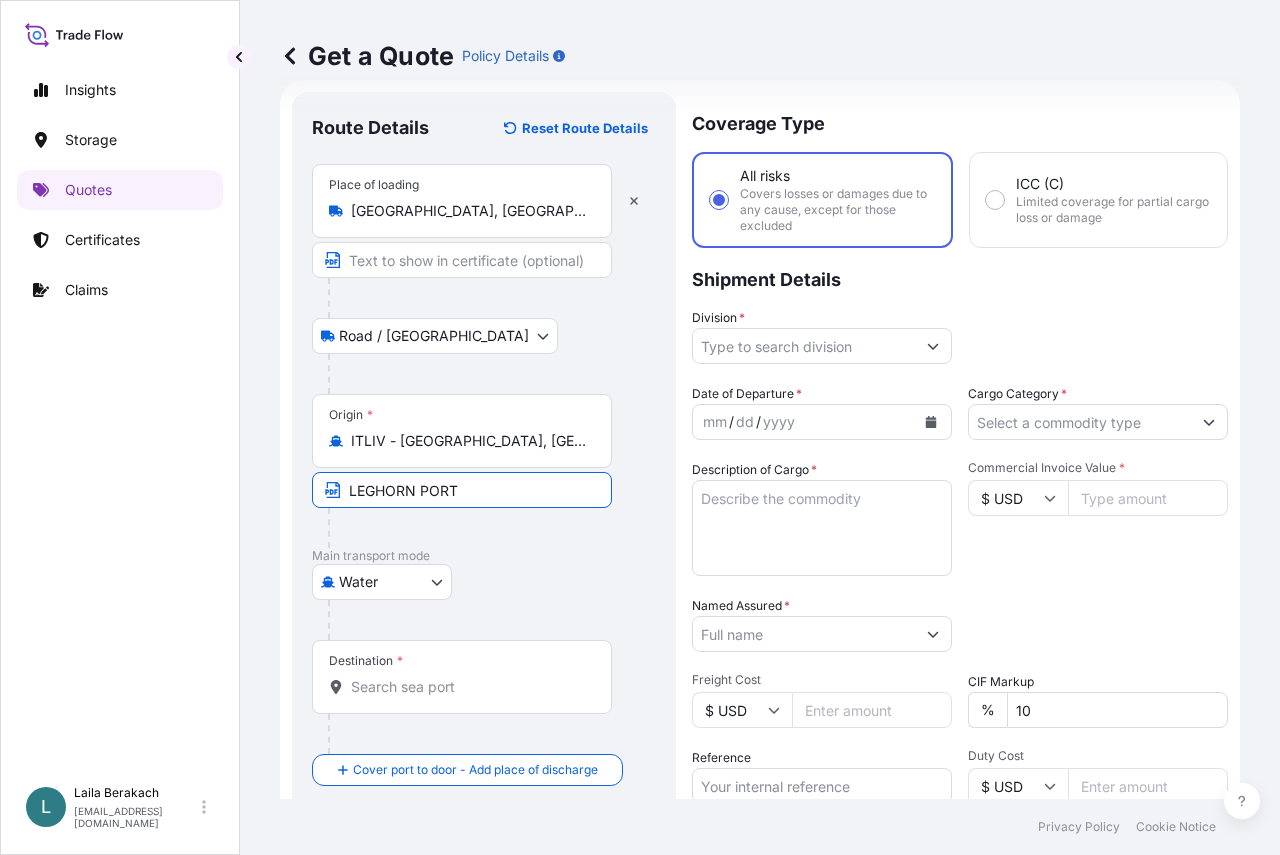 click on "Destination *" at bounding box center (469, 687) 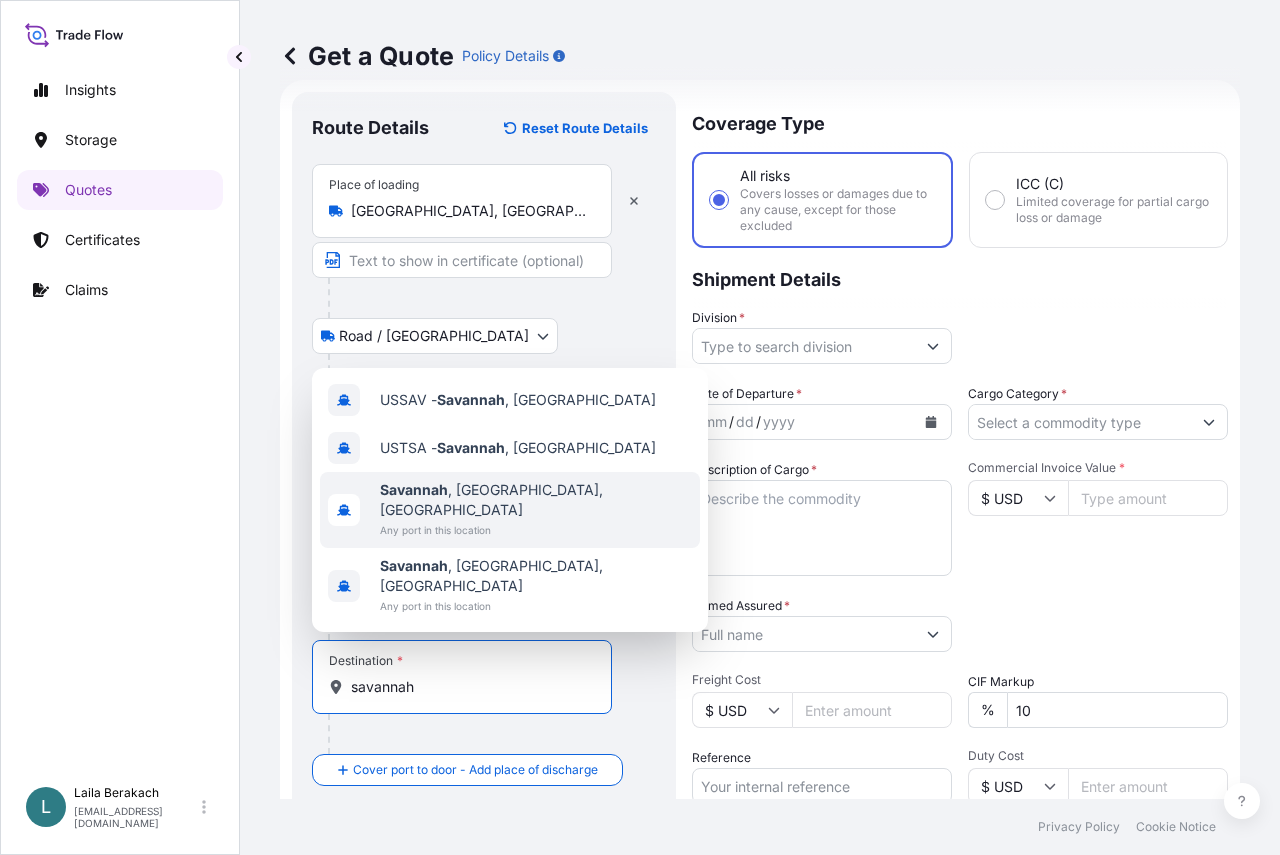 click on "[GEOGRAPHIC_DATA] , [GEOGRAPHIC_DATA], [GEOGRAPHIC_DATA]" at bounding box center (536, 500) 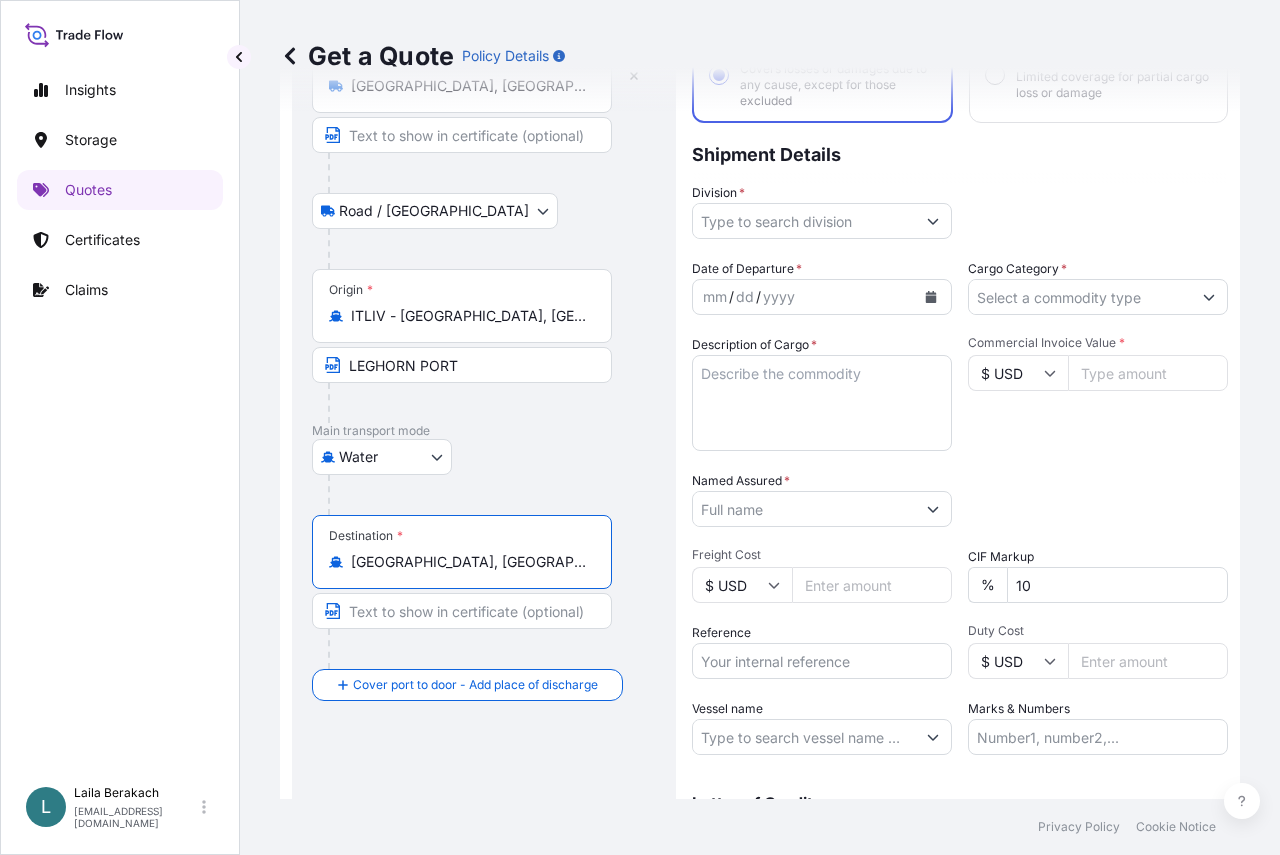 scroll, scrollTop: 232, scrollLeft: 0, axis: vertical 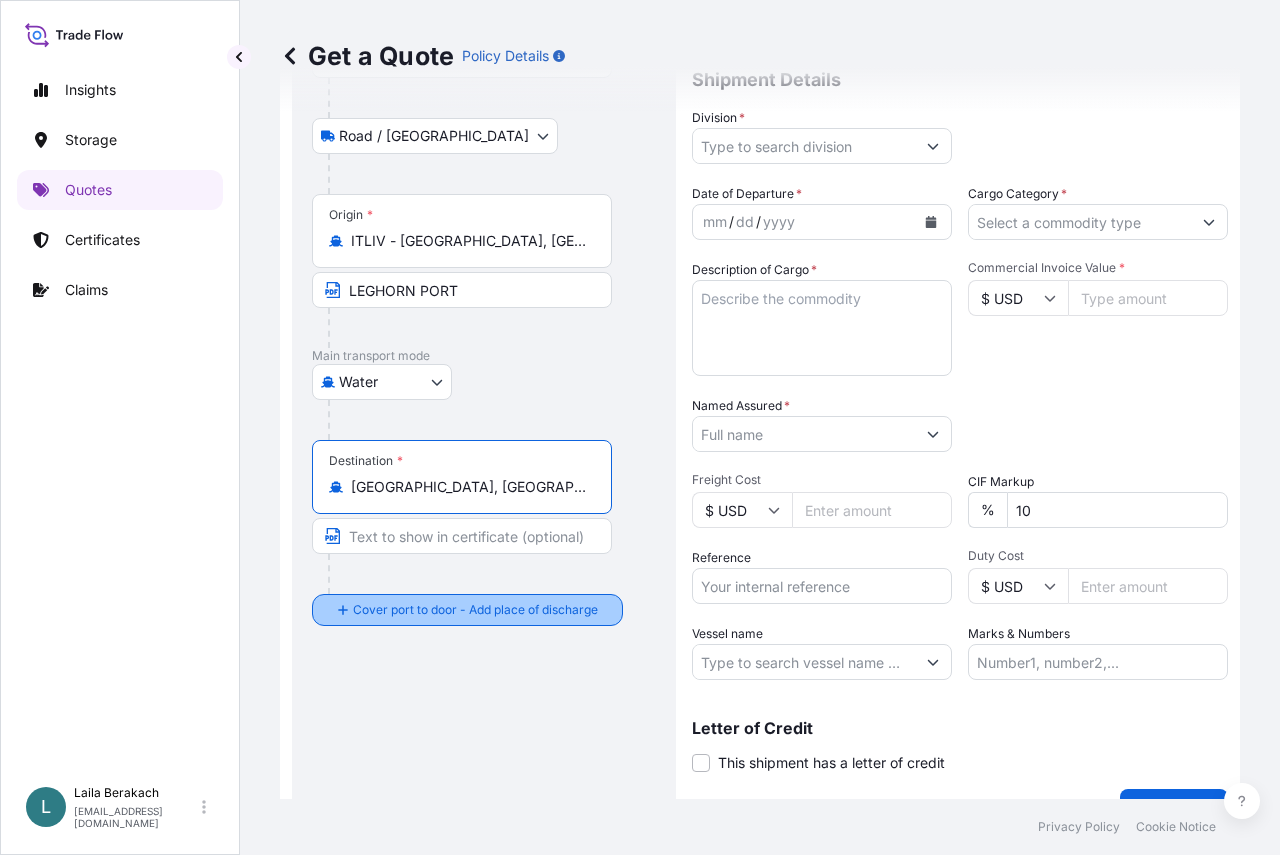 type on "[GEOGRAPHIC_DATA], [GEOGRAPHIC_DATA], [GEOGRAPHIC_DATA]" 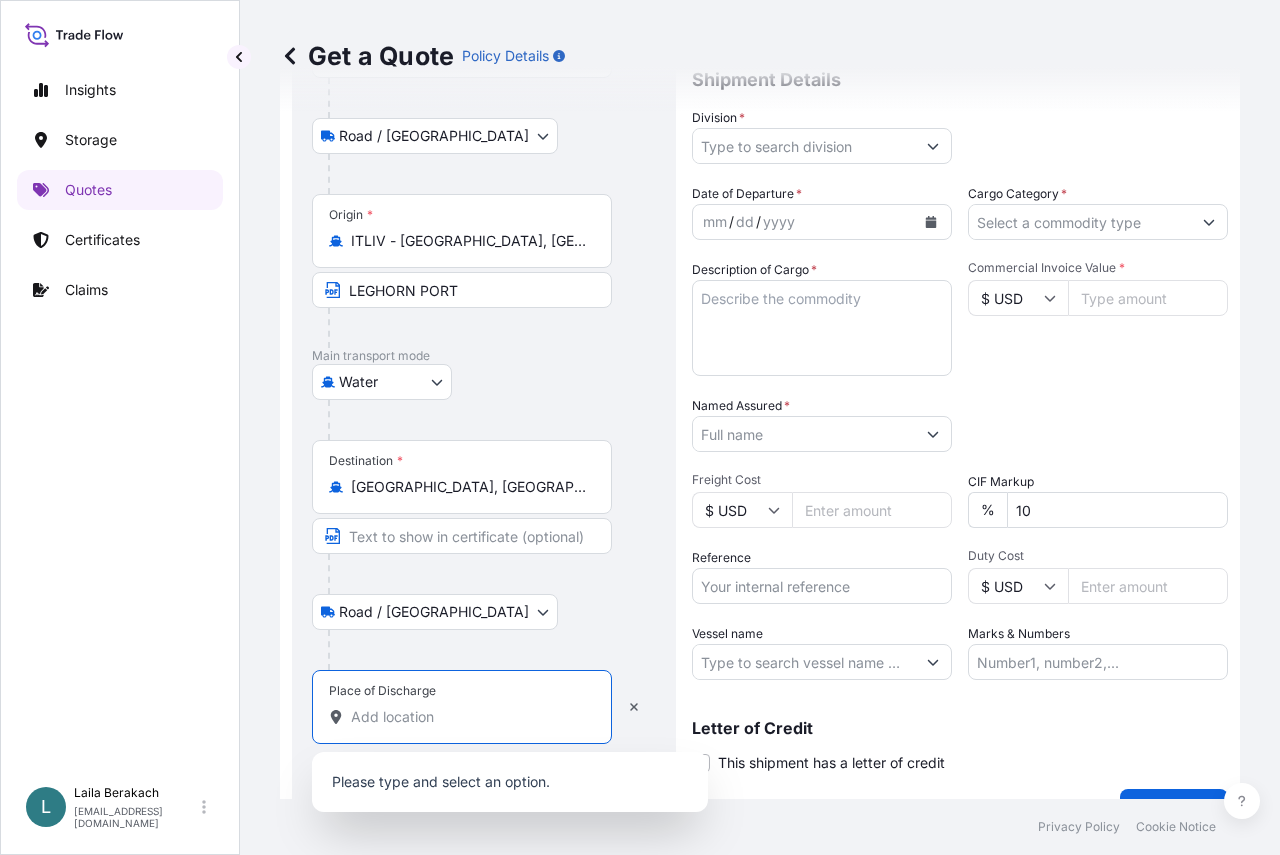 click on "Place of Discharge" at bounding box center [469, 717] 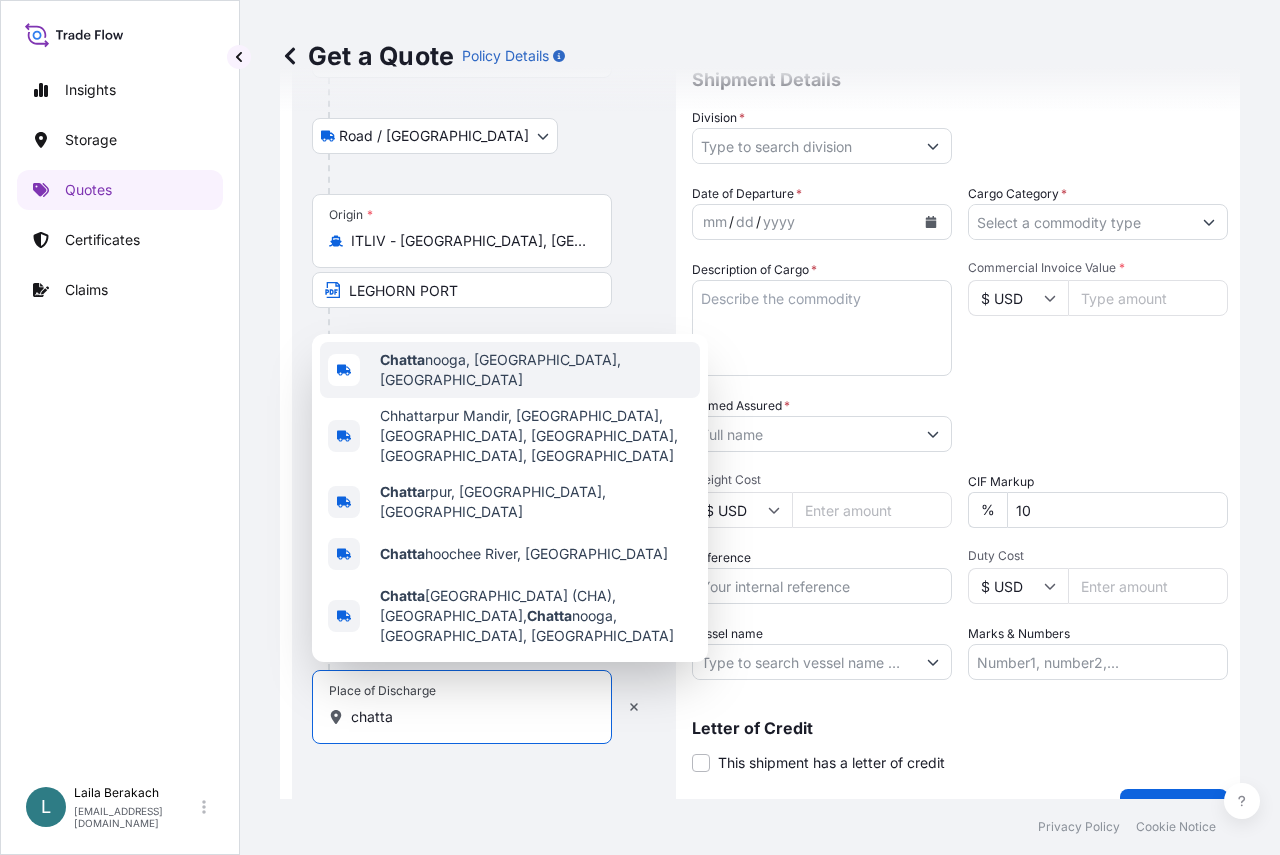 click on "Chatta nooga, [GEOGRAPHIC_DATA], [GEOGRAPHIC_DATA]" at bounding box center (536, 370) 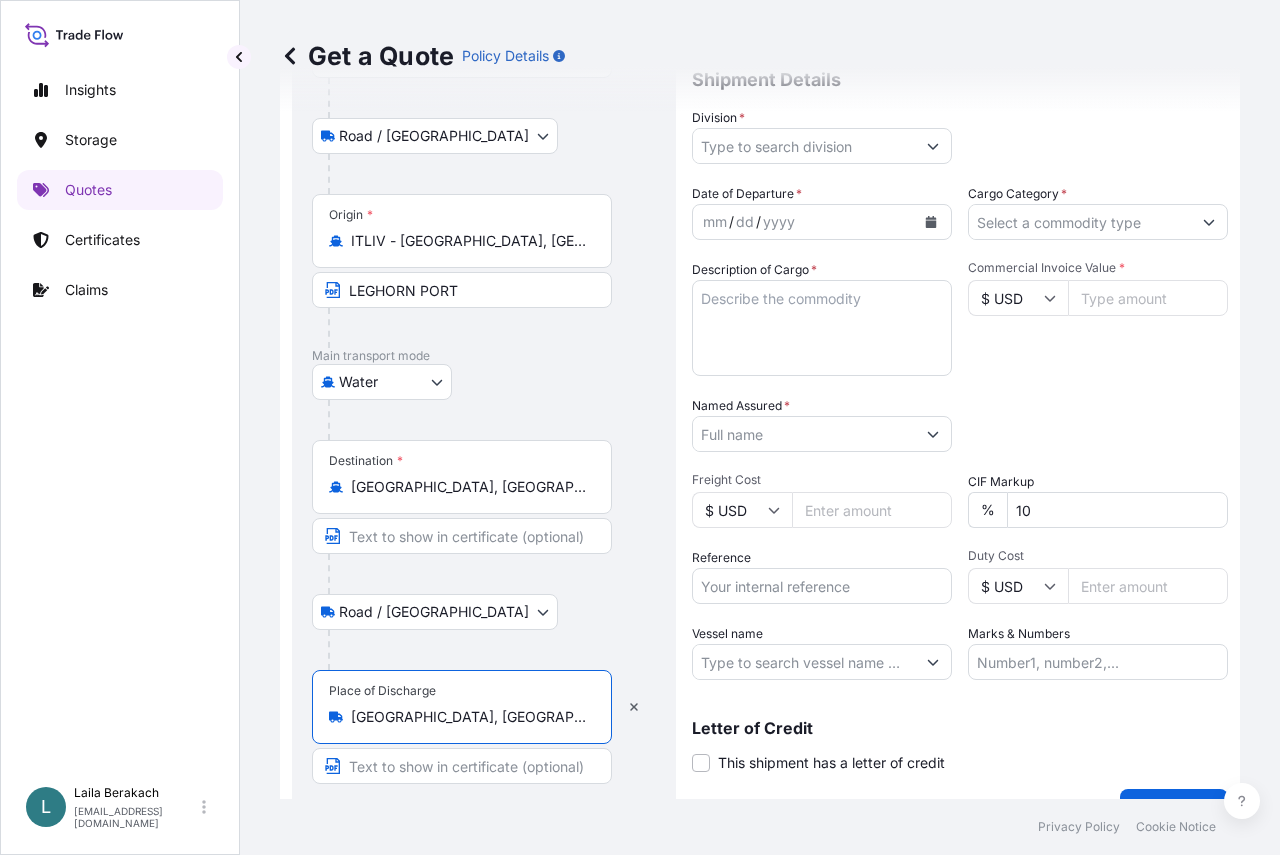 type on "[GEOGRAPHIC_DATA], [GEOGRAPHIC_DATA], [GEOGRAPHIC_DATA]" 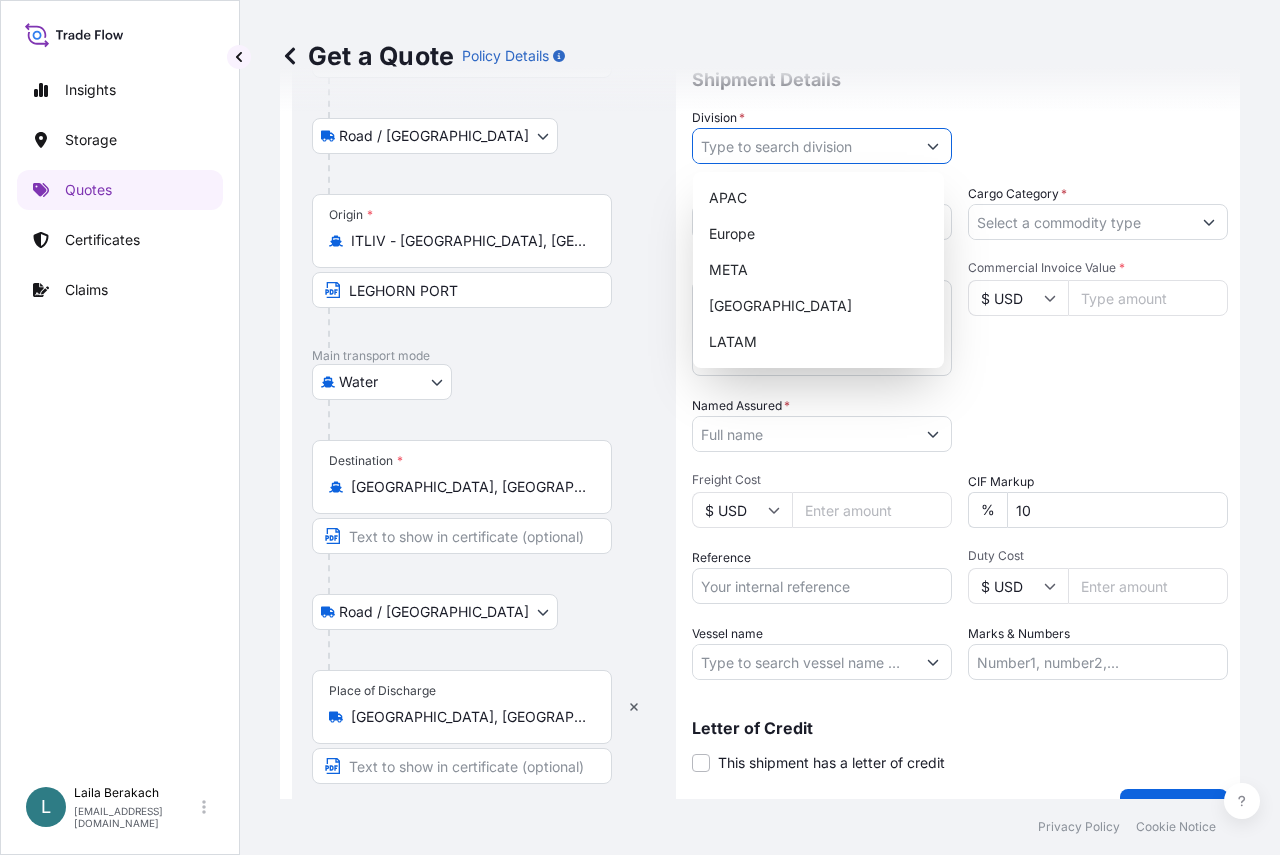 click on "Division *" at bounding box center [804, 146] 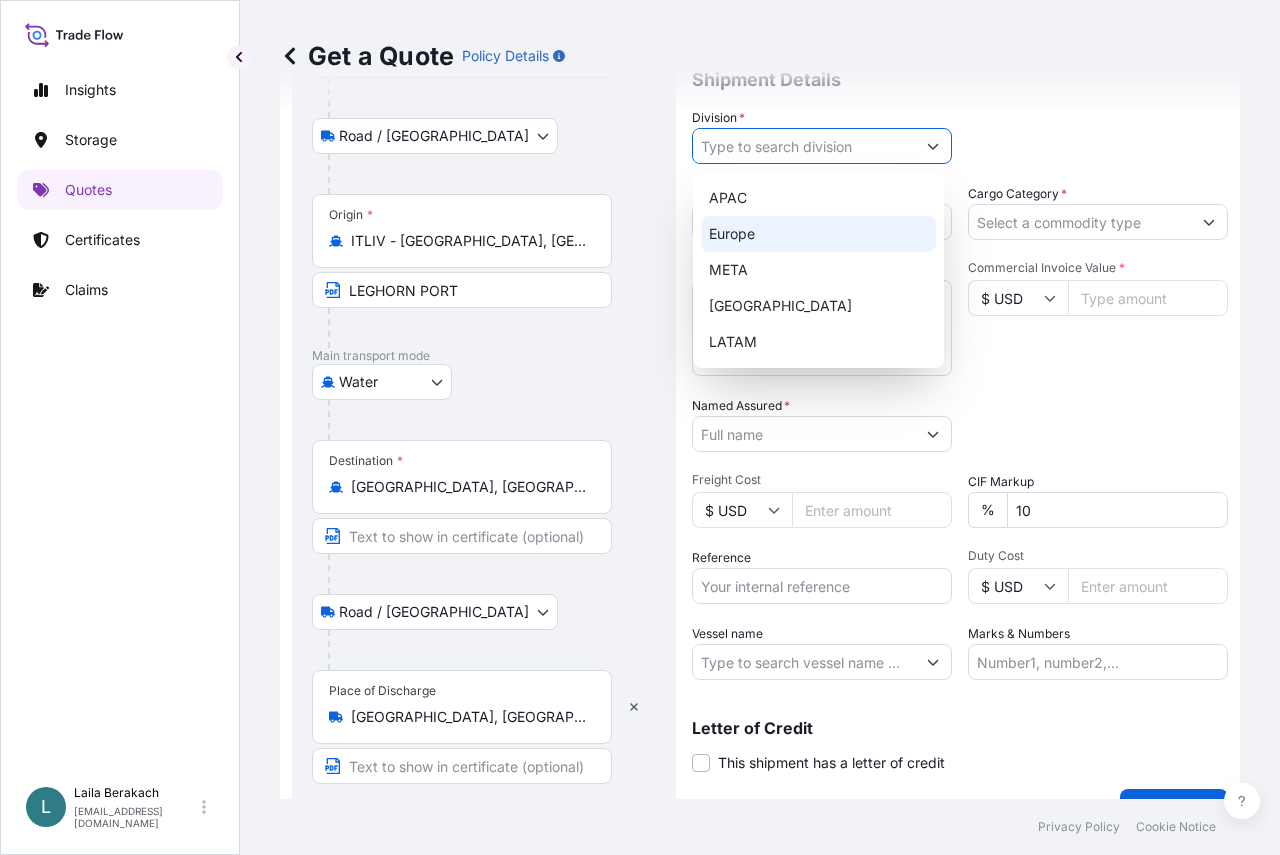 click on "Europe" at bounding box center (818, 234) 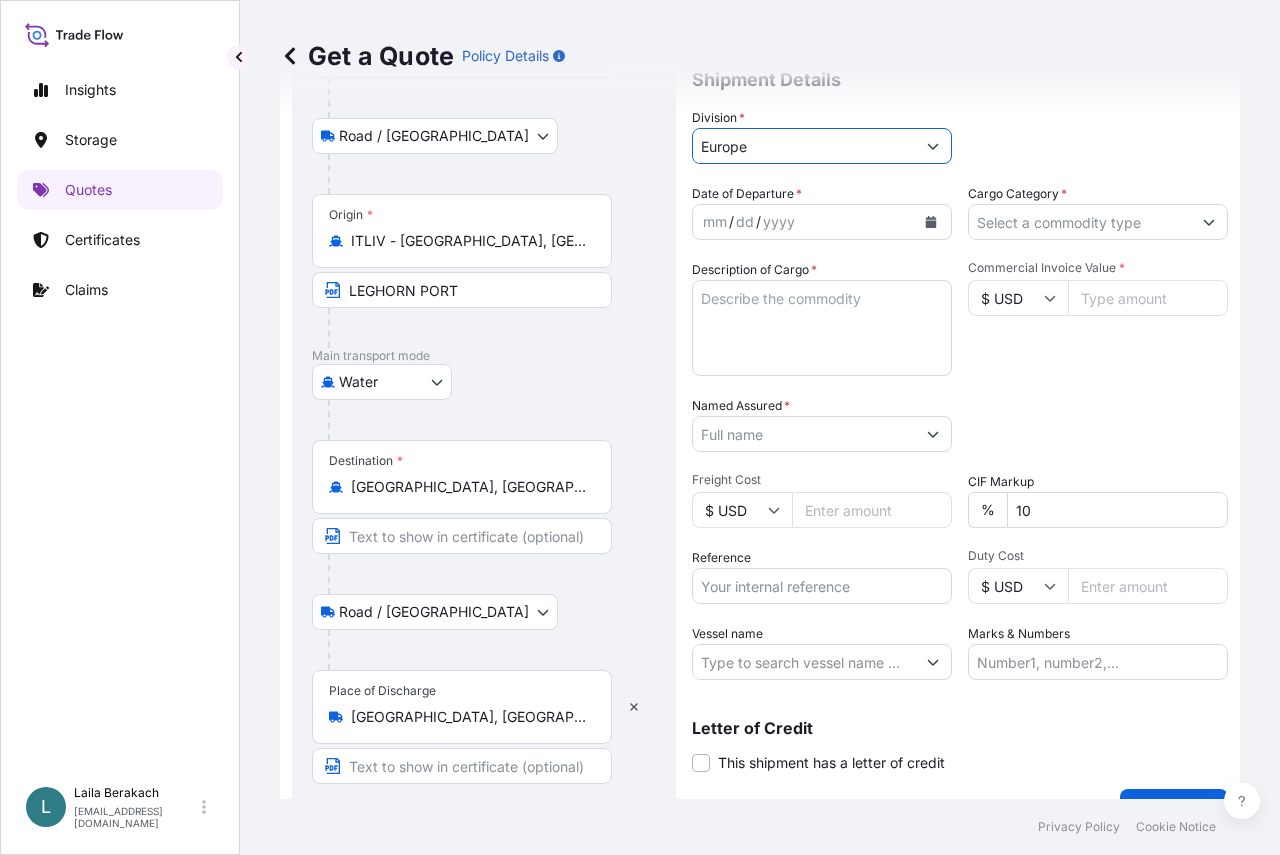 click on "yyyy" at bounding box center (779, 222) 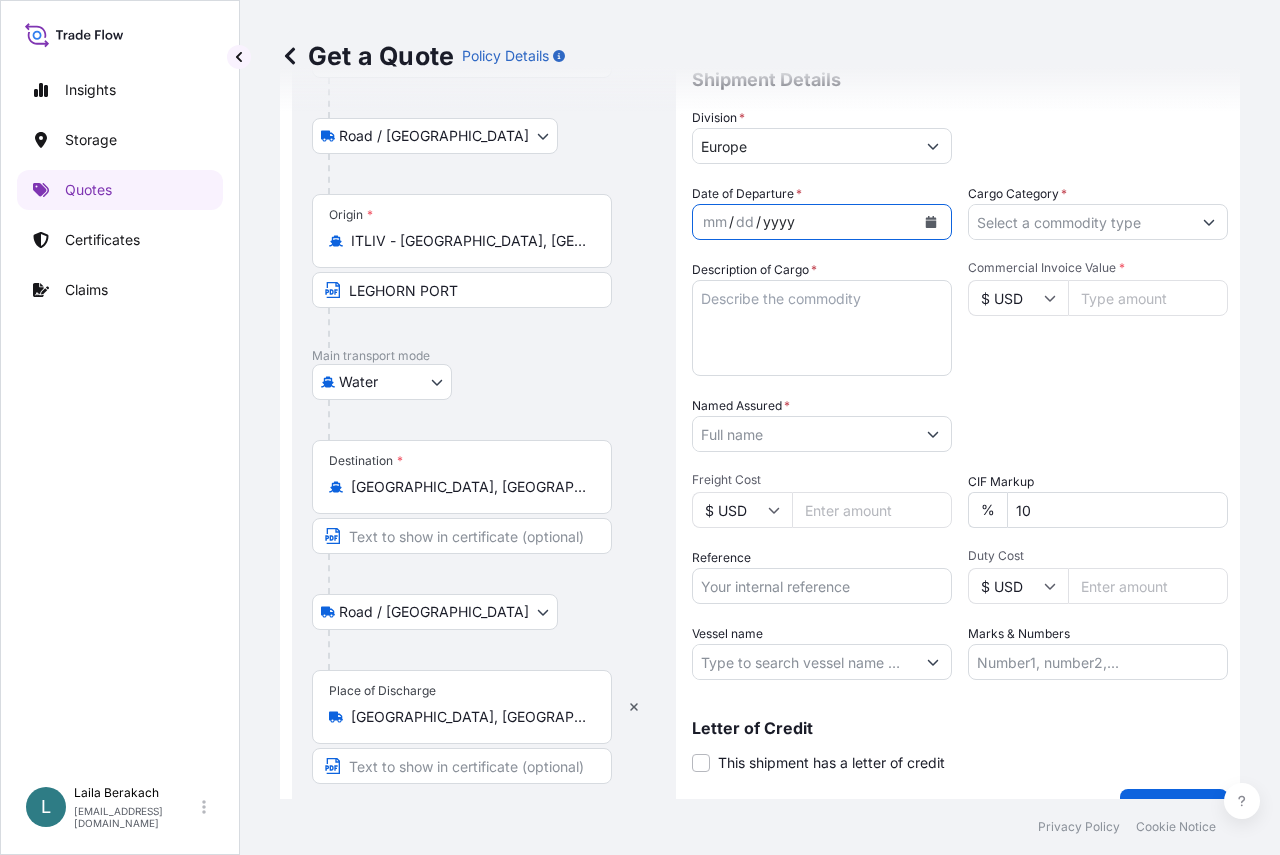click at bounding box center [931, 222] 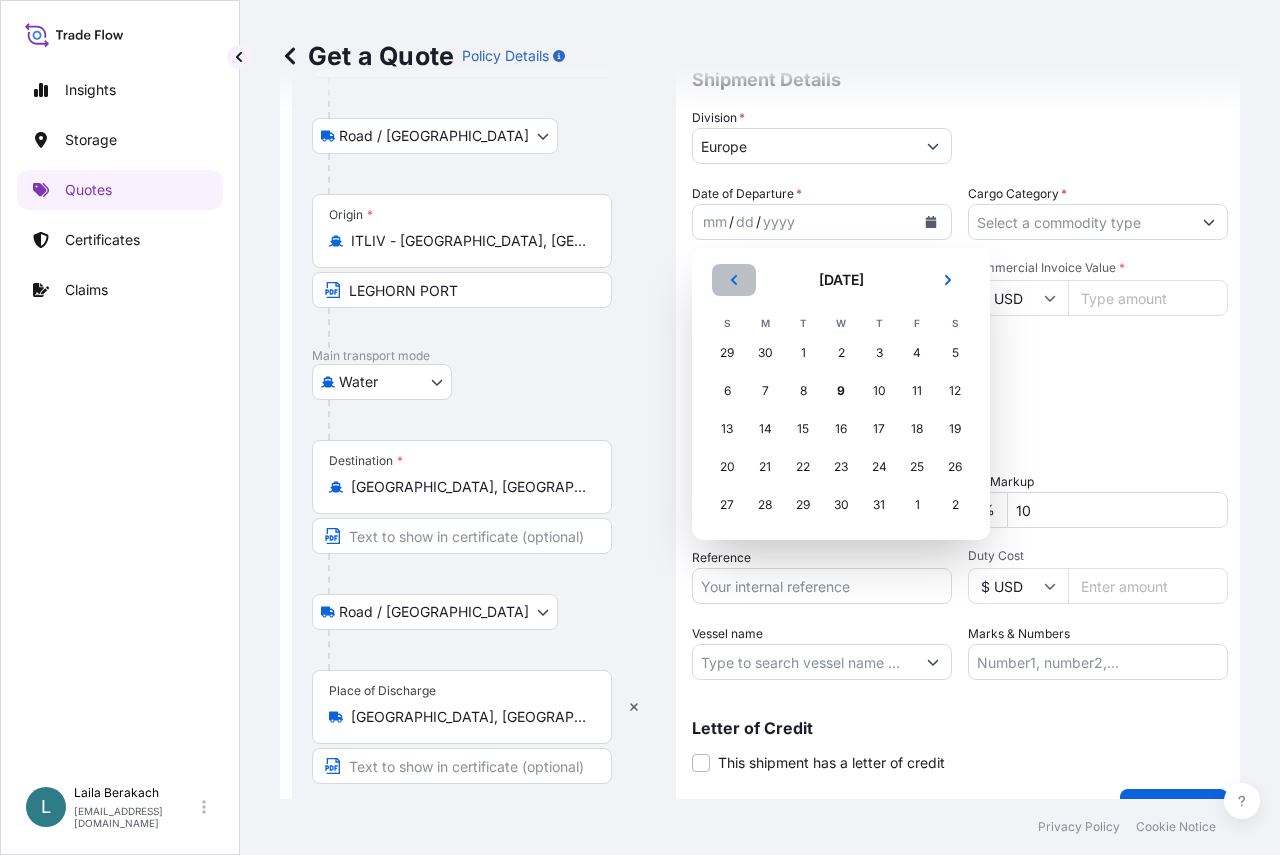 click at bounding box center [734, 280] 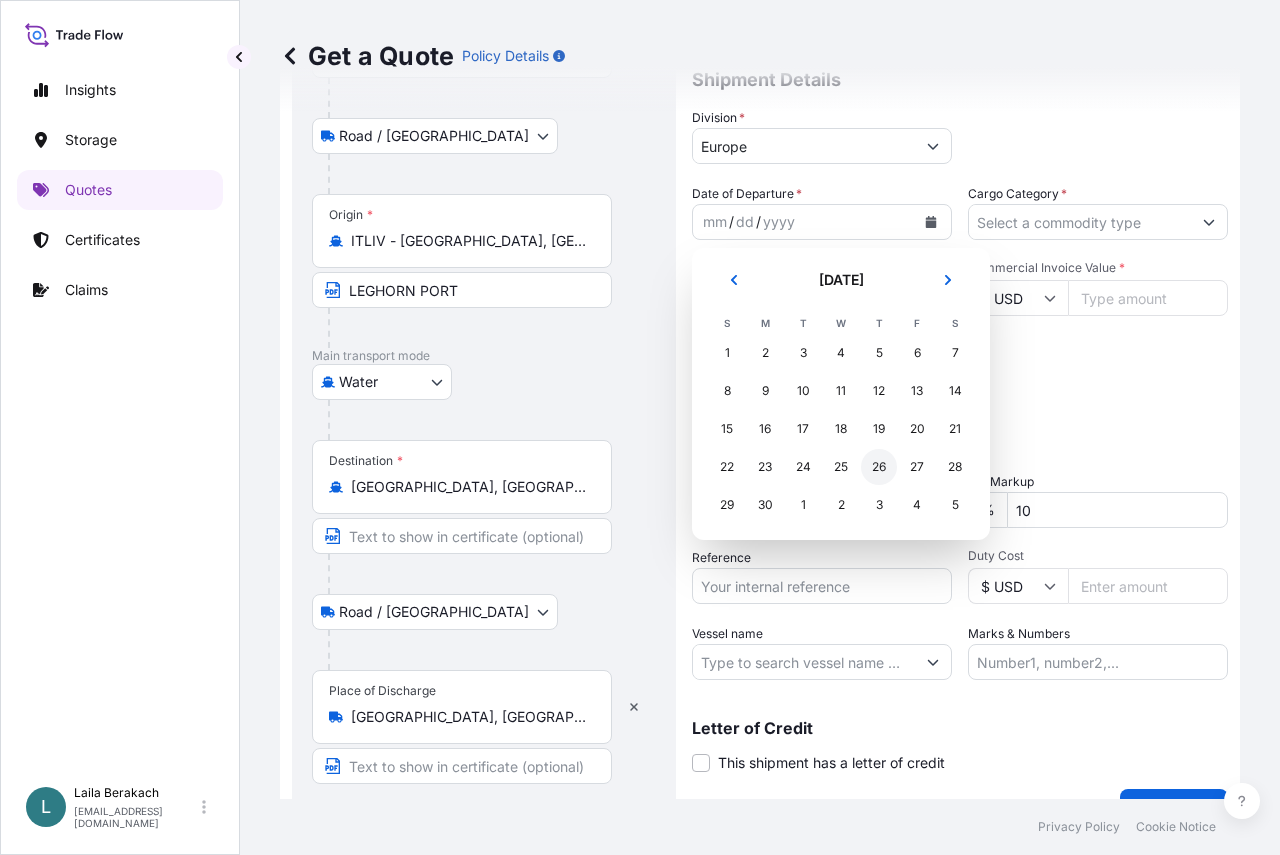 click on "26" at bounding box center (879, 467) 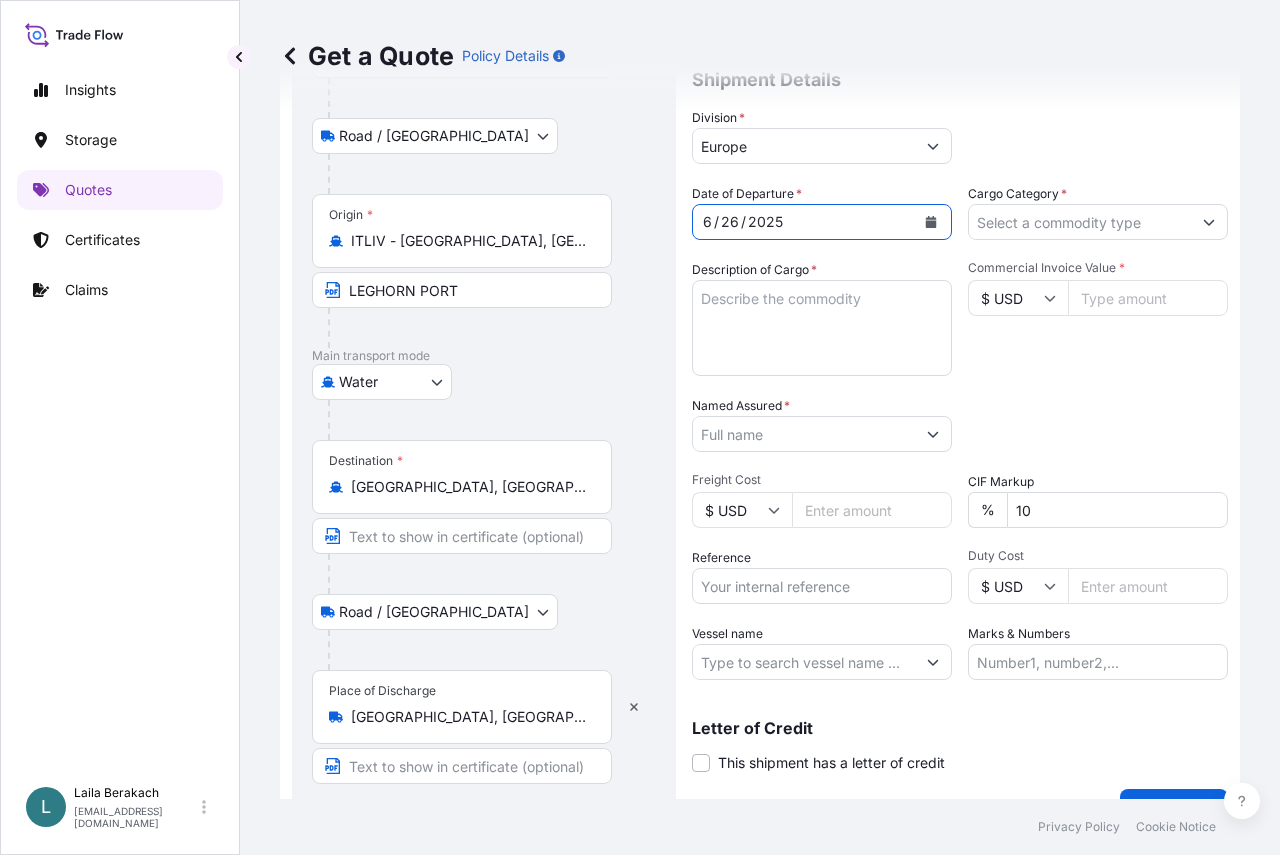 click on "Cargo Category *" at bounding box center (1080, 222) 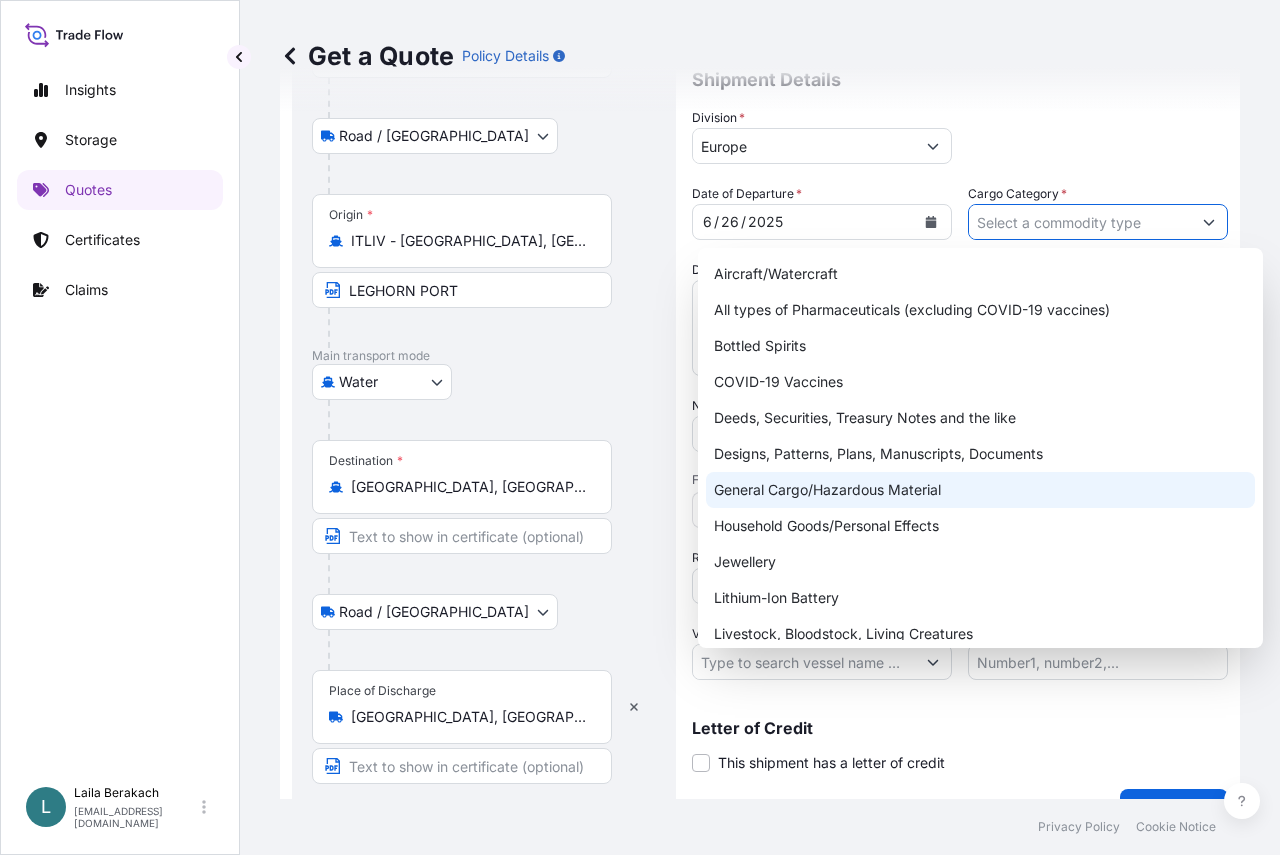 click on "General Cargo/Hazardous Material" at bounding box center (980, 490) 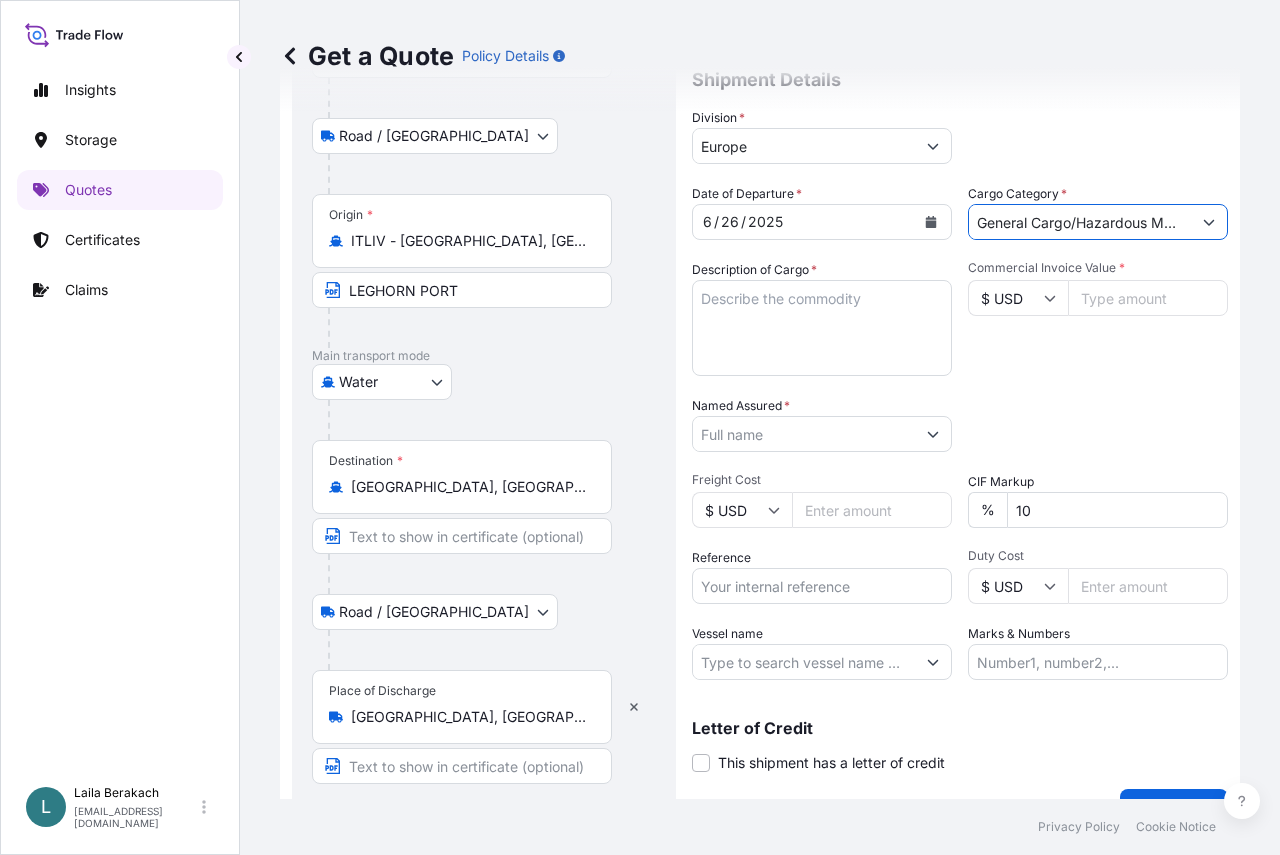 click on "Description of Cargo *" at bounding box center [822, 328] 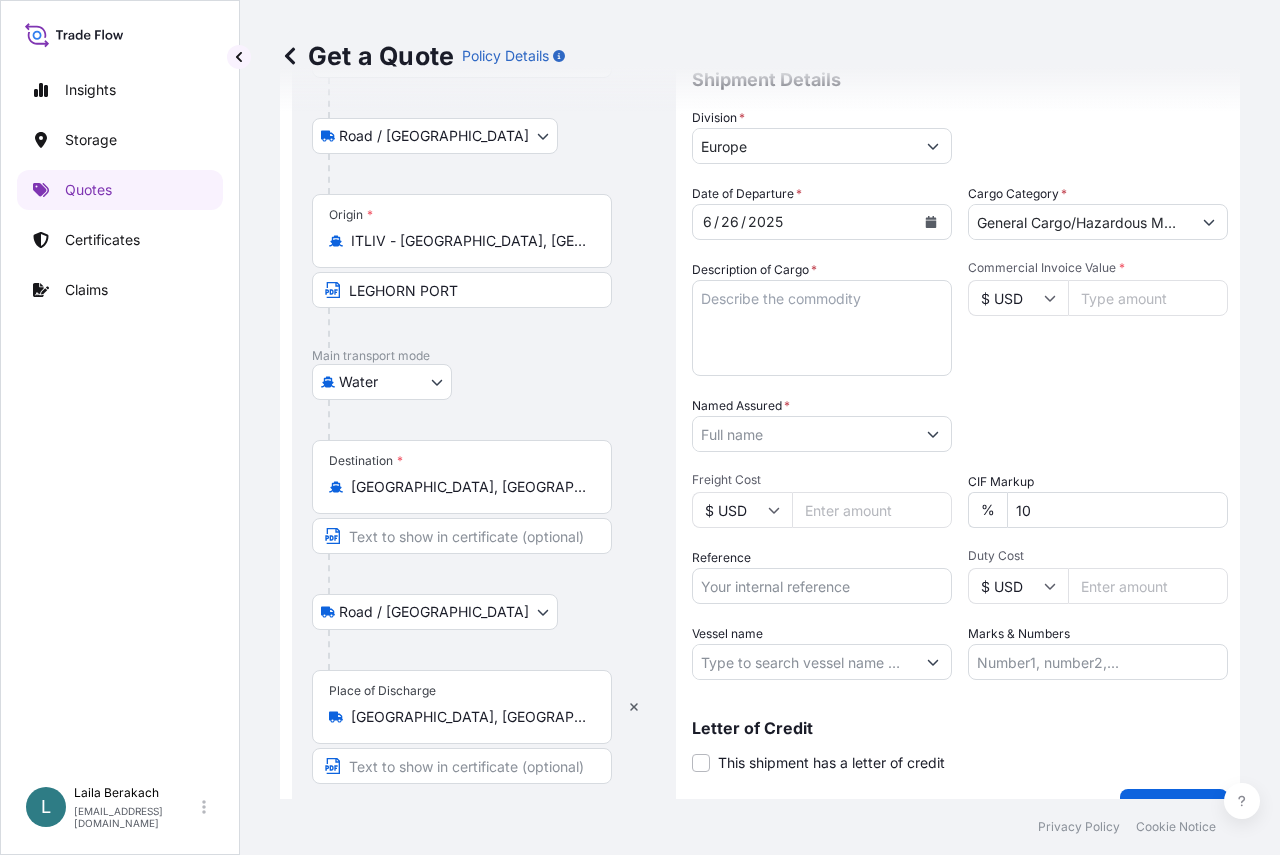 click on "Description of Cargo *" at bounding box center (822, 328) 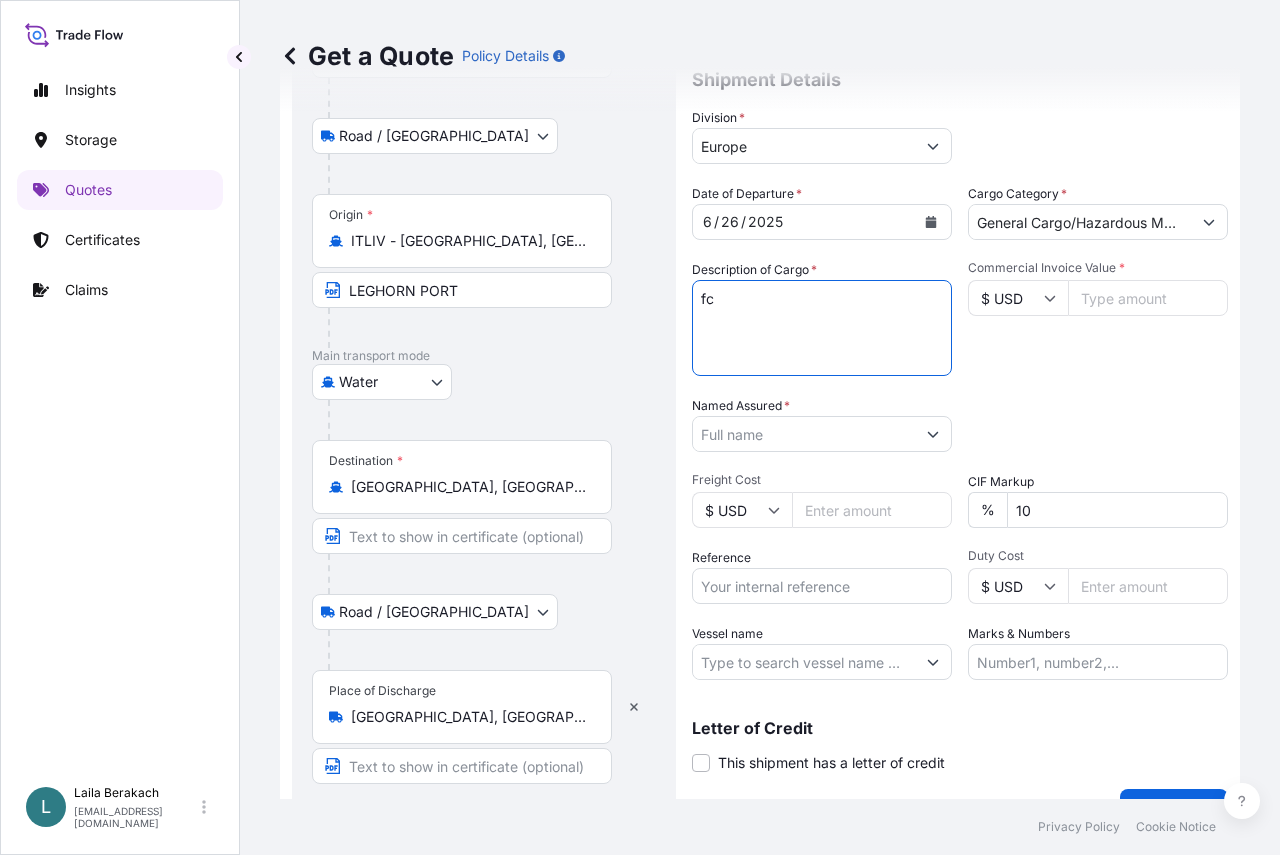 type on "f" 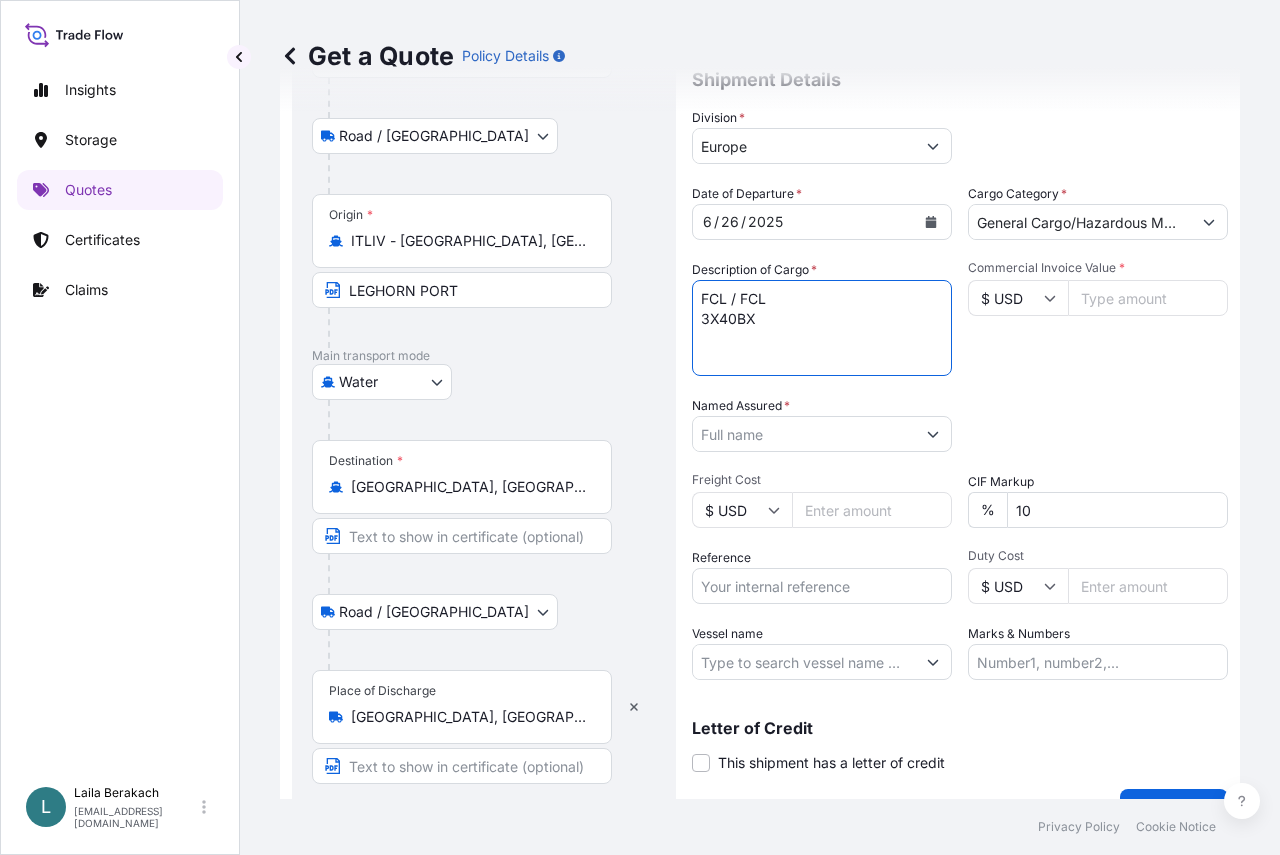 click on "FCL / FCL
3X40BX" at bounding box center [822, 328] 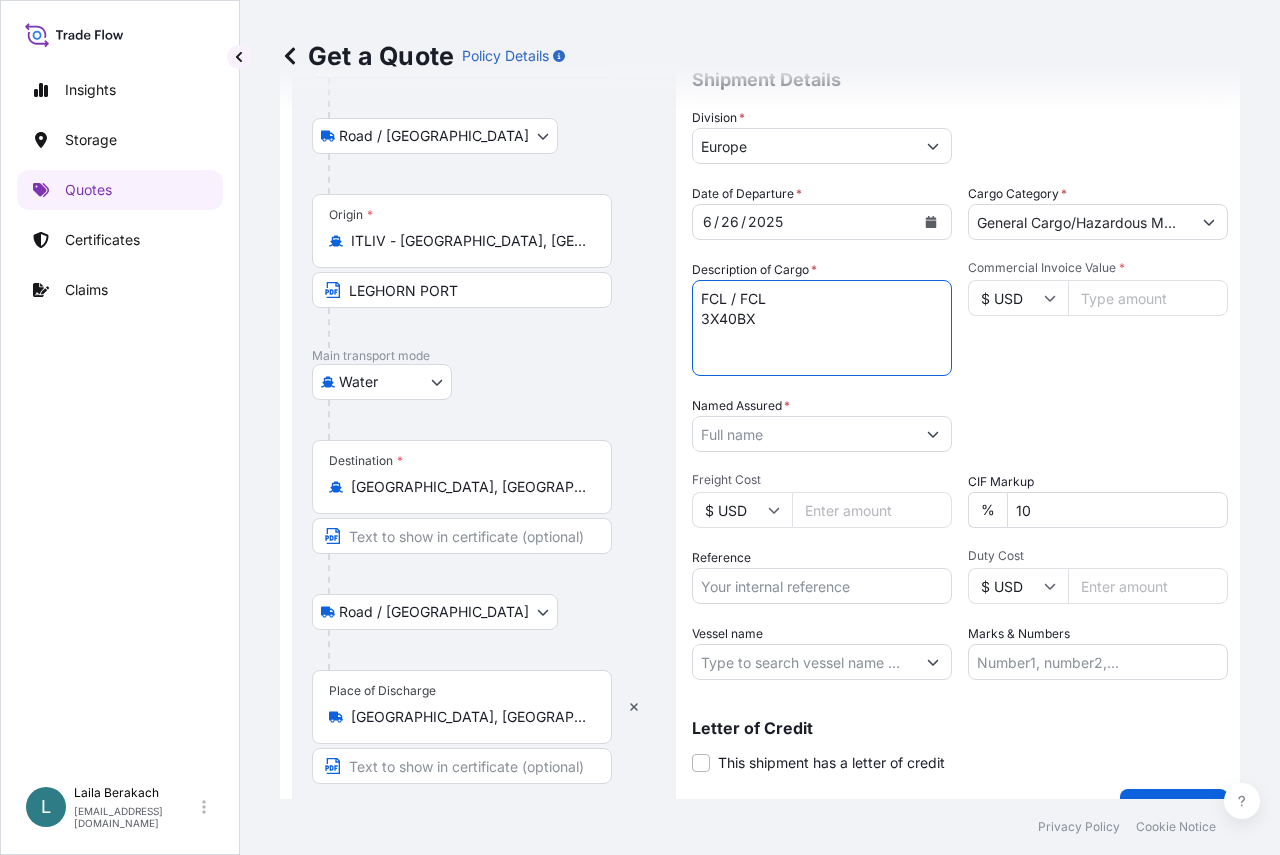 paste on "MSCU5682620" 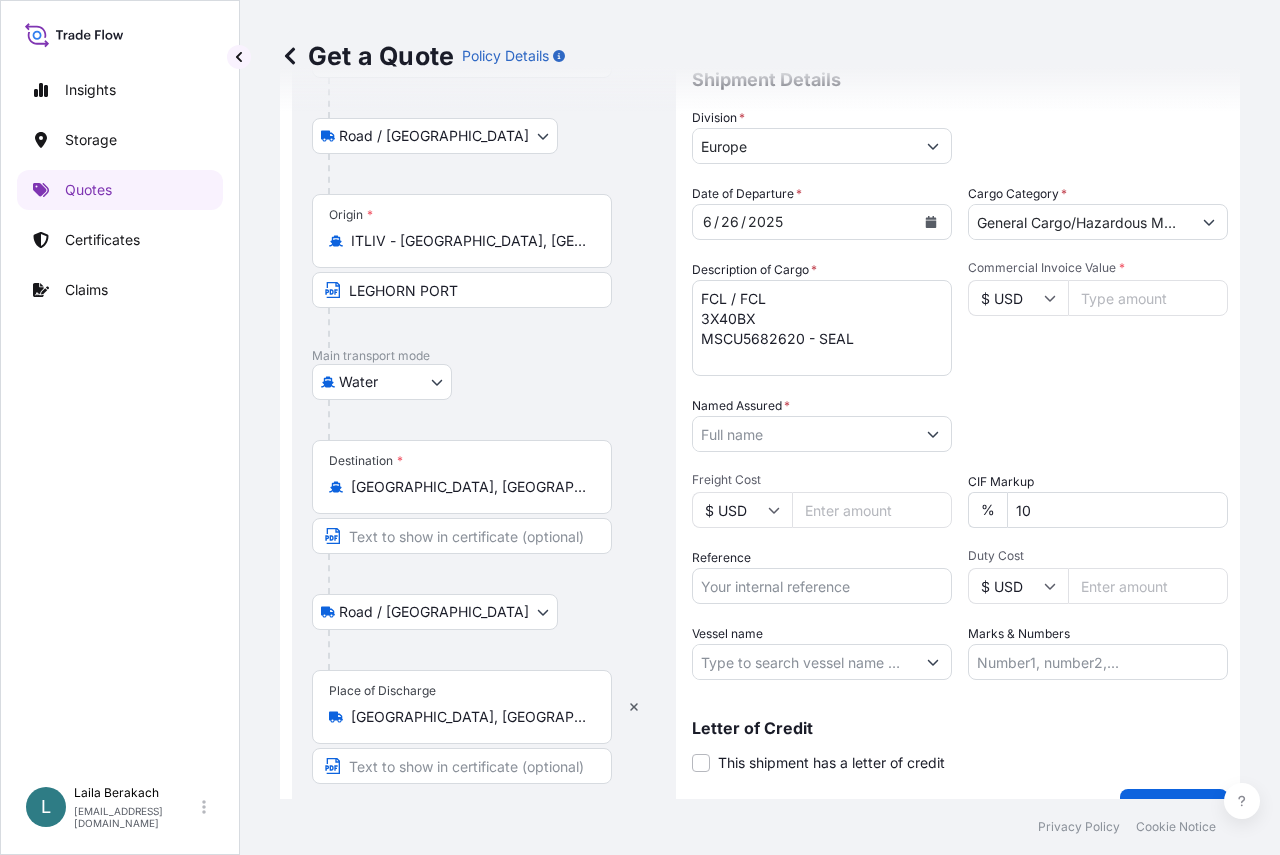 click on "FCL / FCL
3X40BX
MSCU5682620 - SEAL" at bounding box center (822, 328) 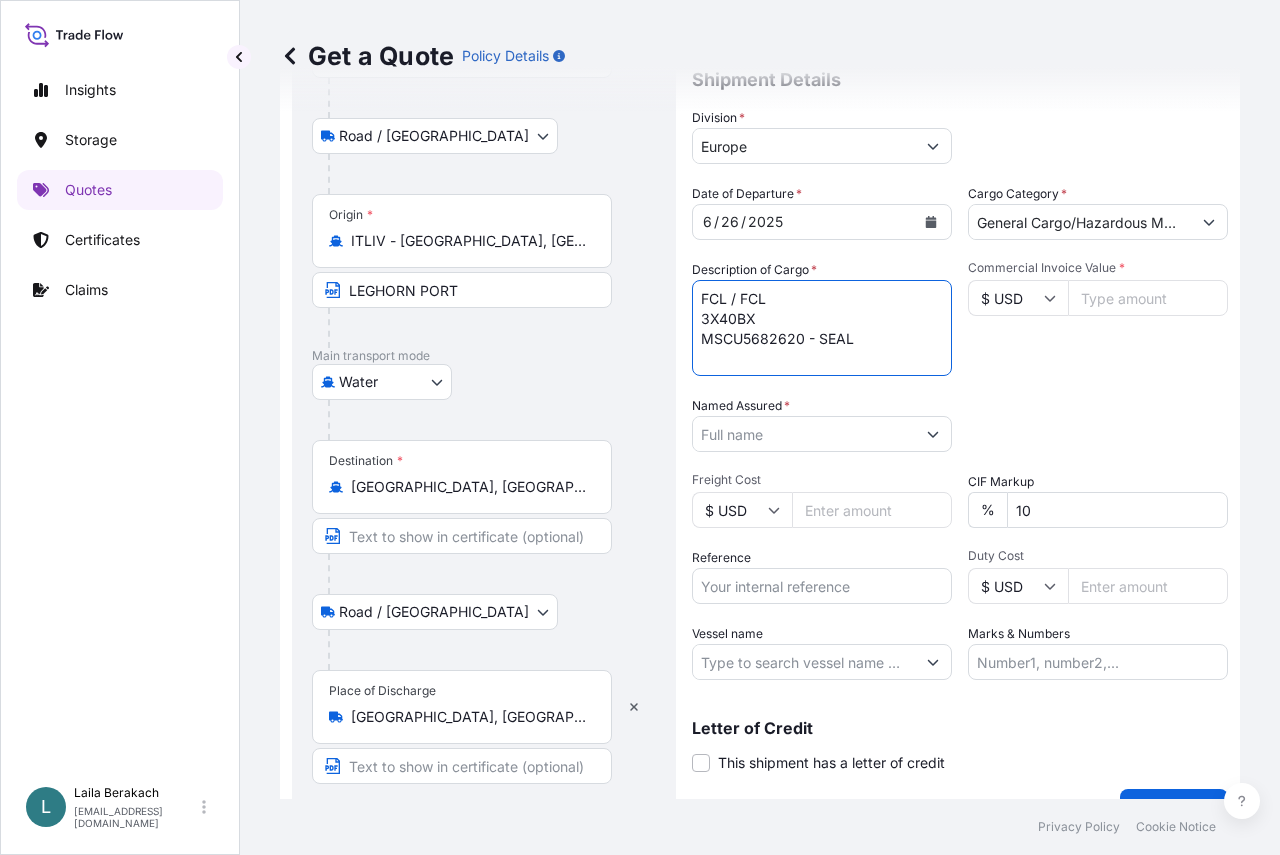 paste on "4392631" 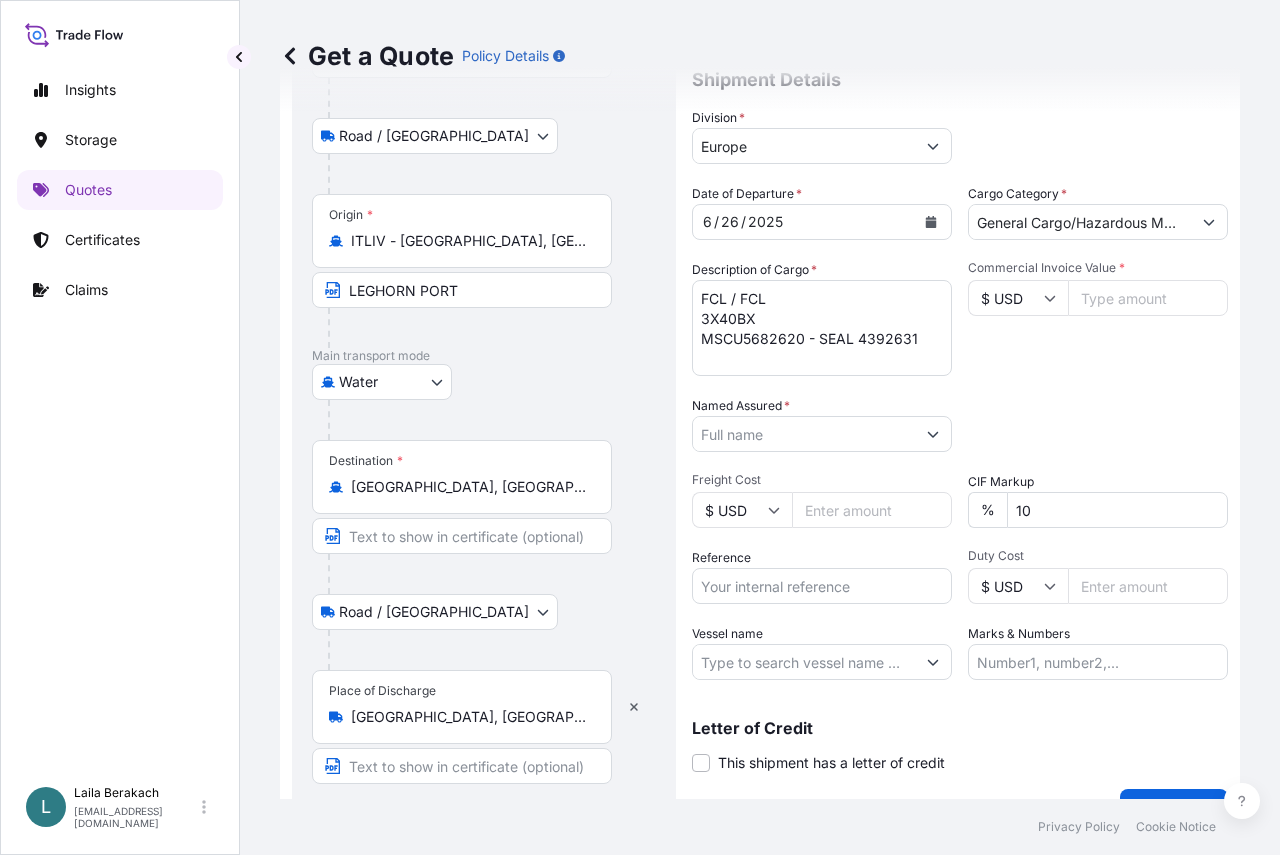 click on "FCL / FCL
3X40BX
MSCU5682620 - SEAL 4392631" at bounding box center [822, 328] 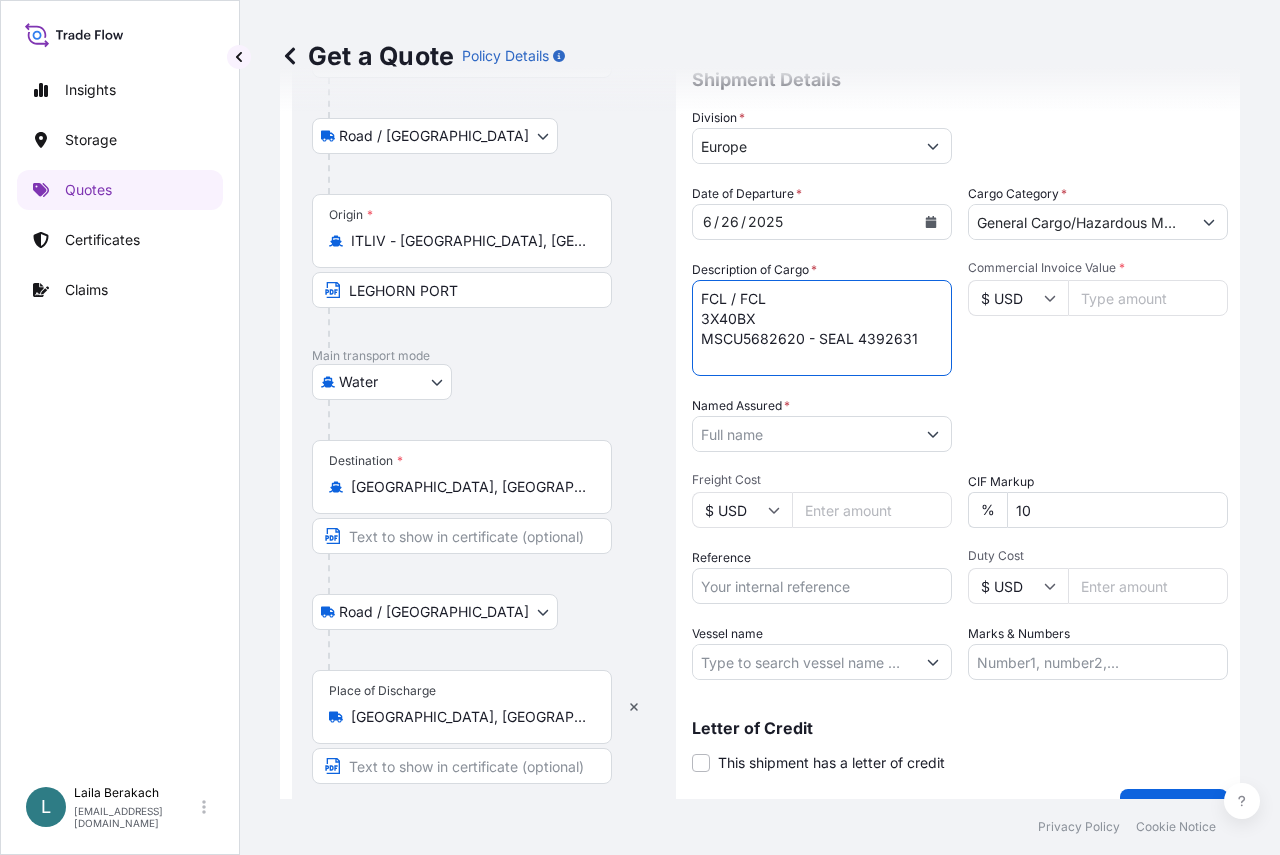 paste on "MSDU4281729" 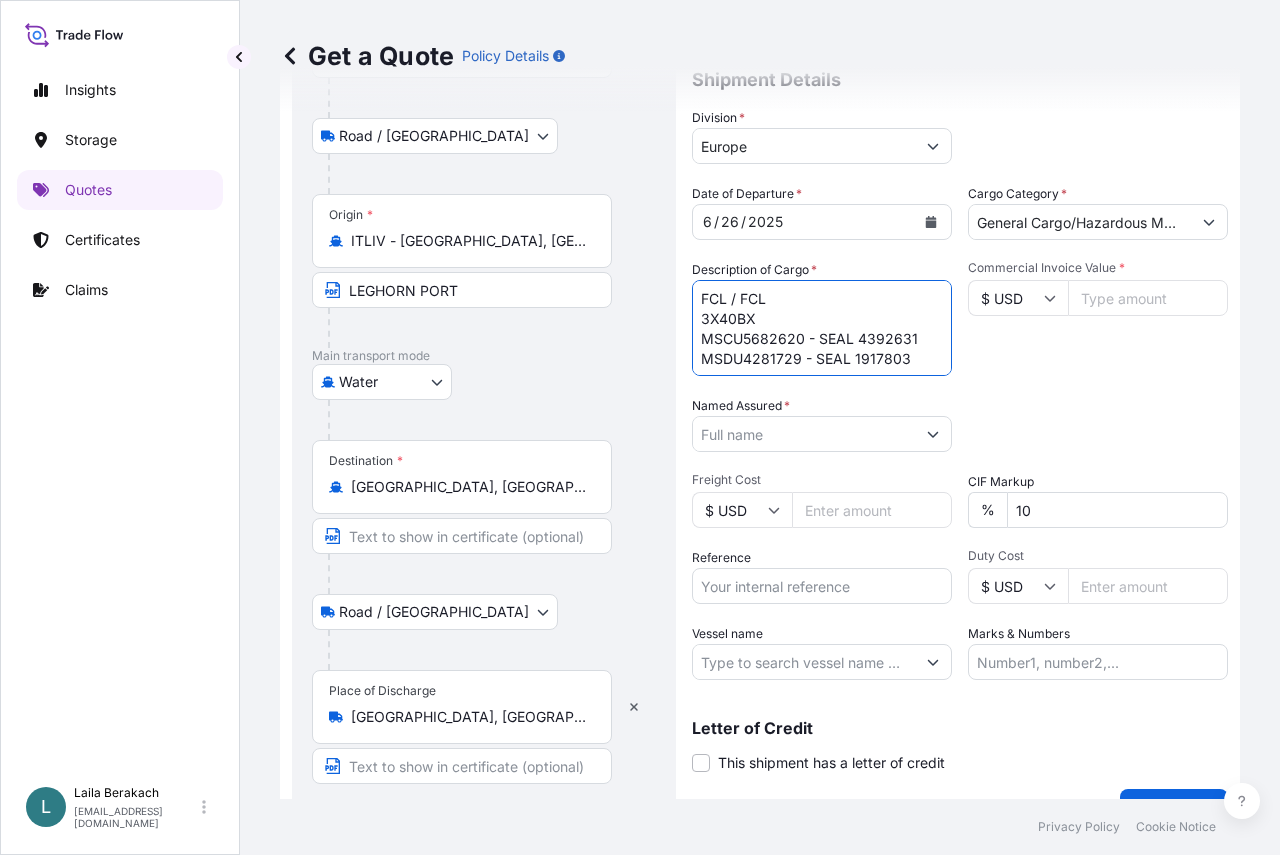 scroll, scrollTop: 12, scrollLeft: 0, axis: vertical 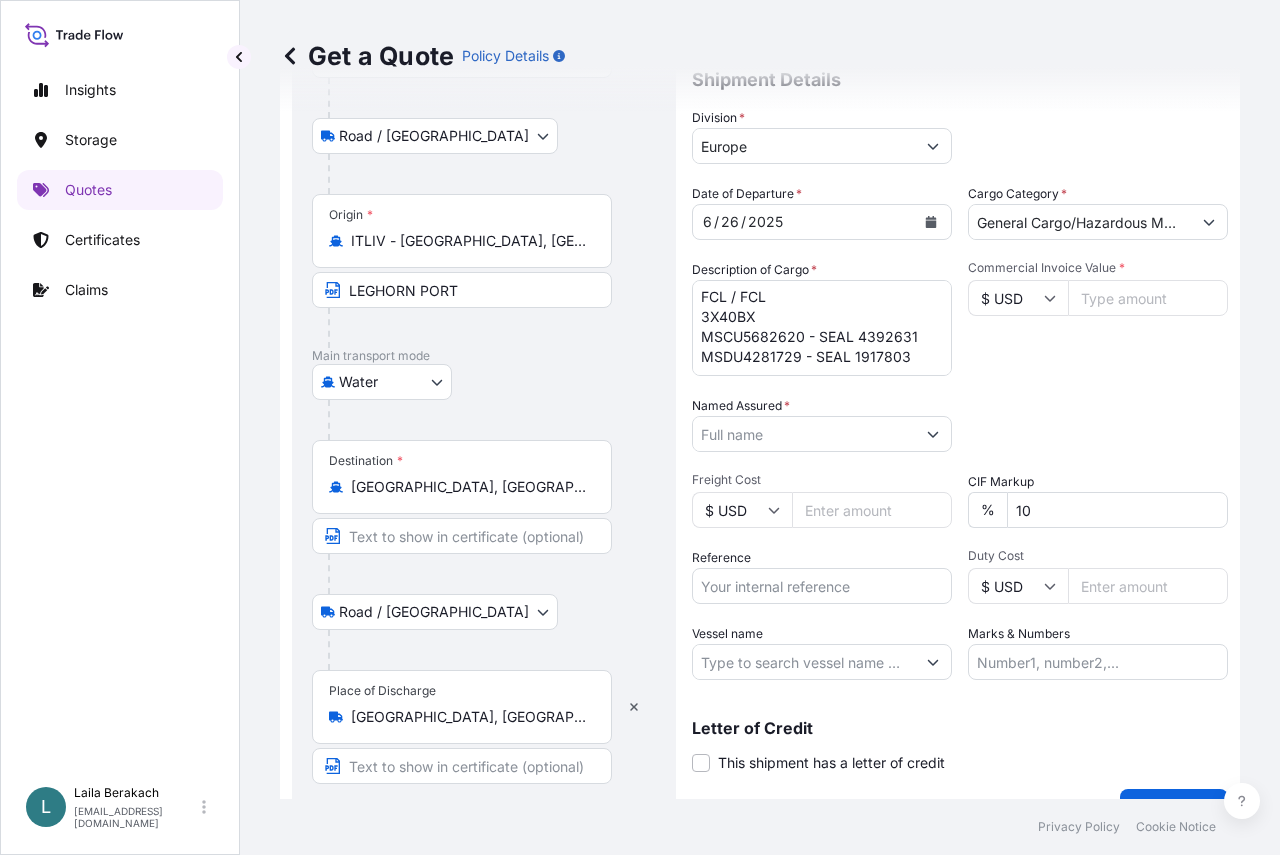 click on "FCL / FCL
3X40BX
MSCU5682620 - SEAL 4392631
MSDU4281729 - SEAL 1917803" at bounding box center (822, 328) 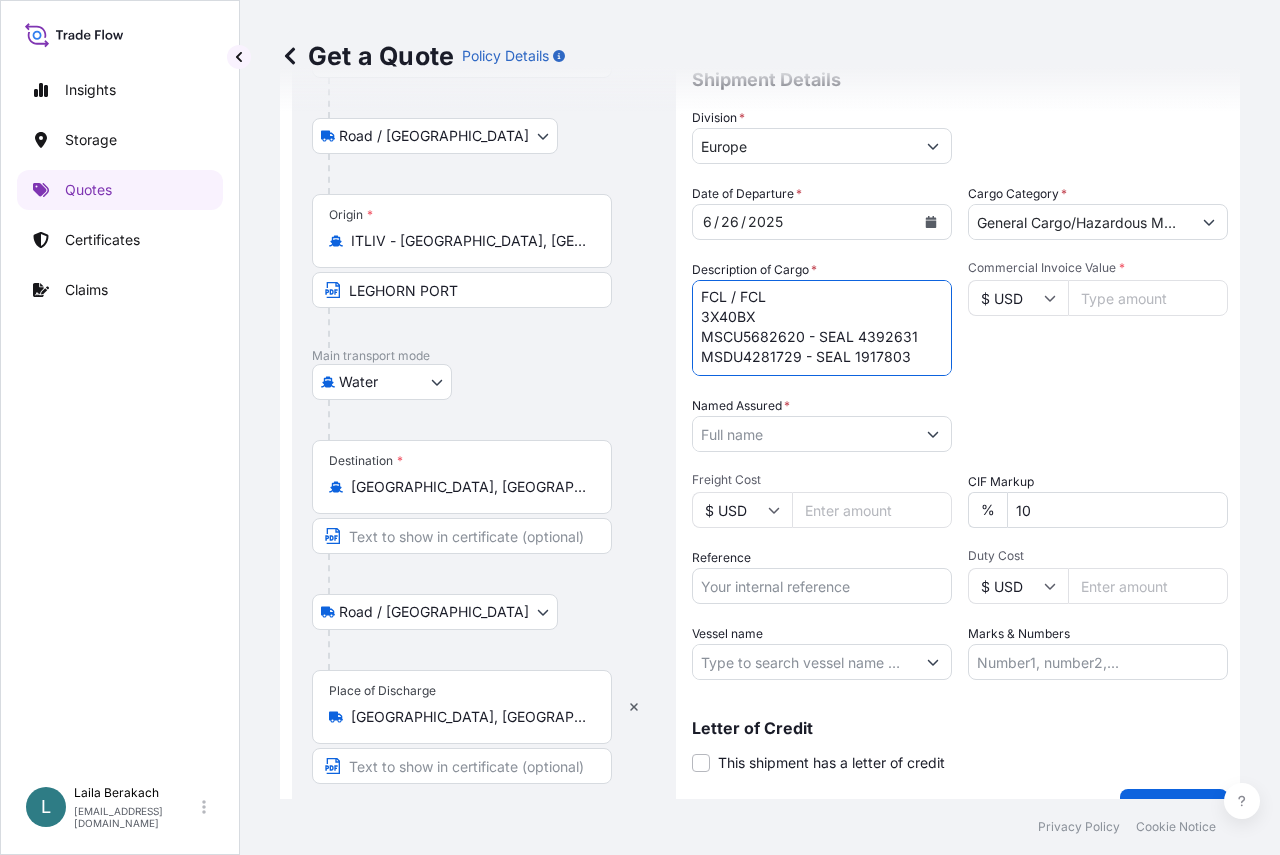 paste on "MSDU4732334
H5232866" 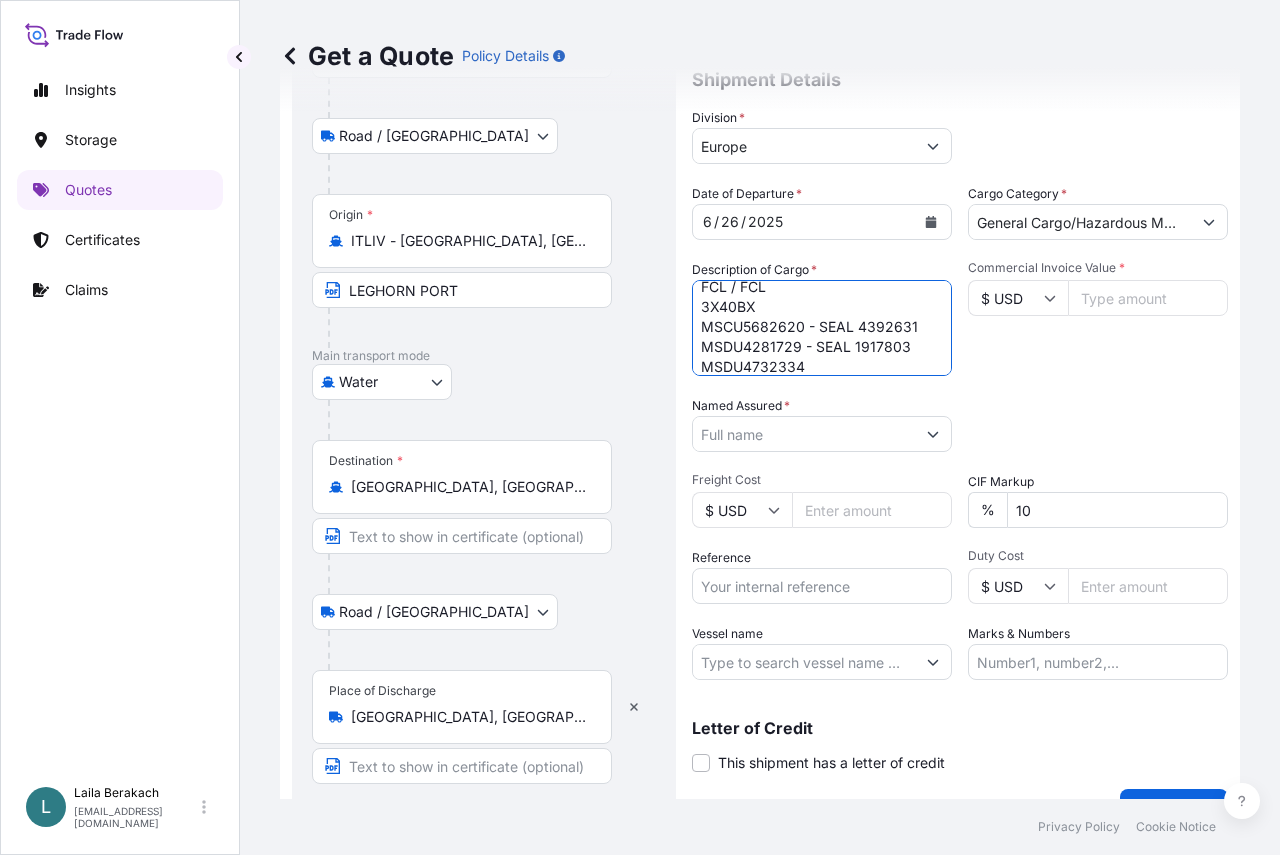 scroll, scrollTop: 52, scrollLeft: 0, axis: vertical 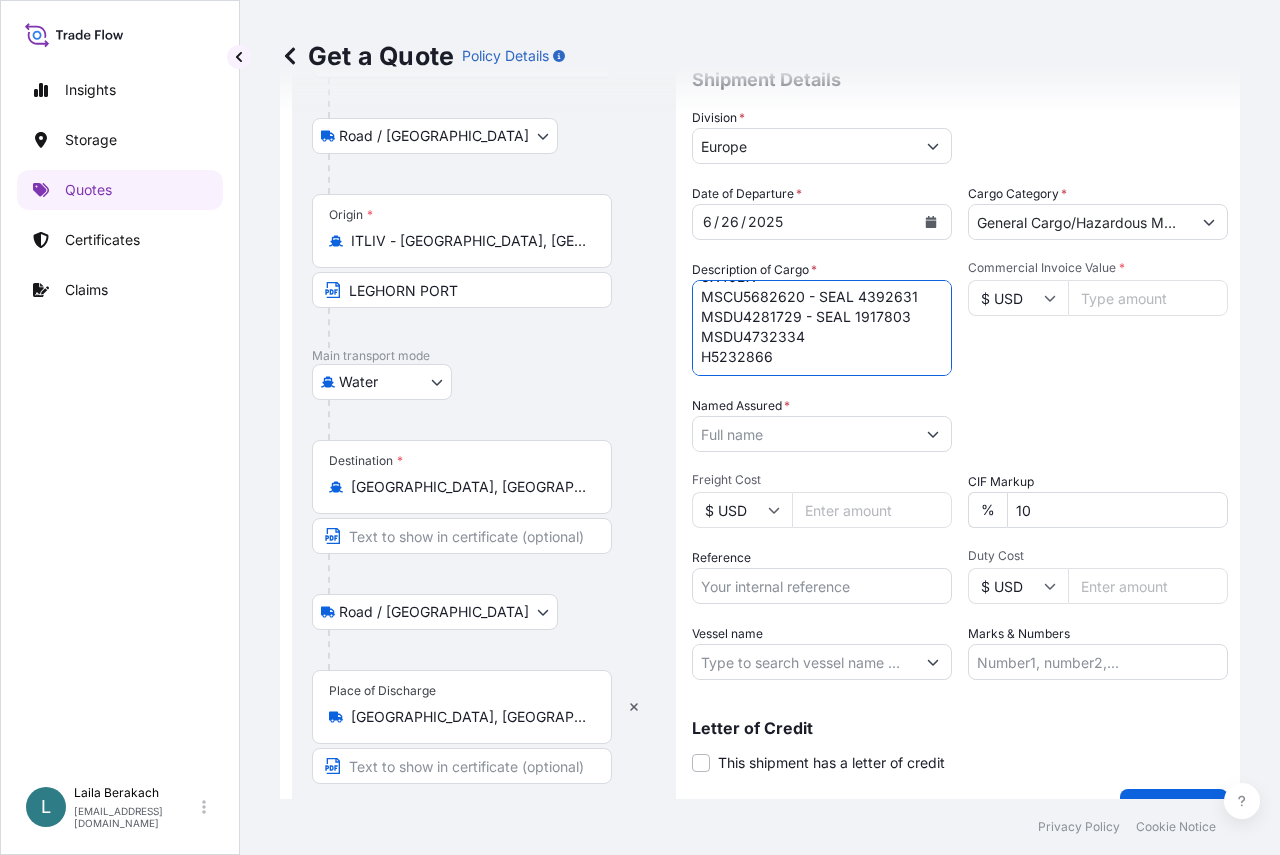 click on "FCL / FCL
3X40BX
MSCU5682620 - SEAL 4392631
MSDU4281729 - SEAL 1917803
MSDU4732334
H5232866" at bounding box center [822, 328] 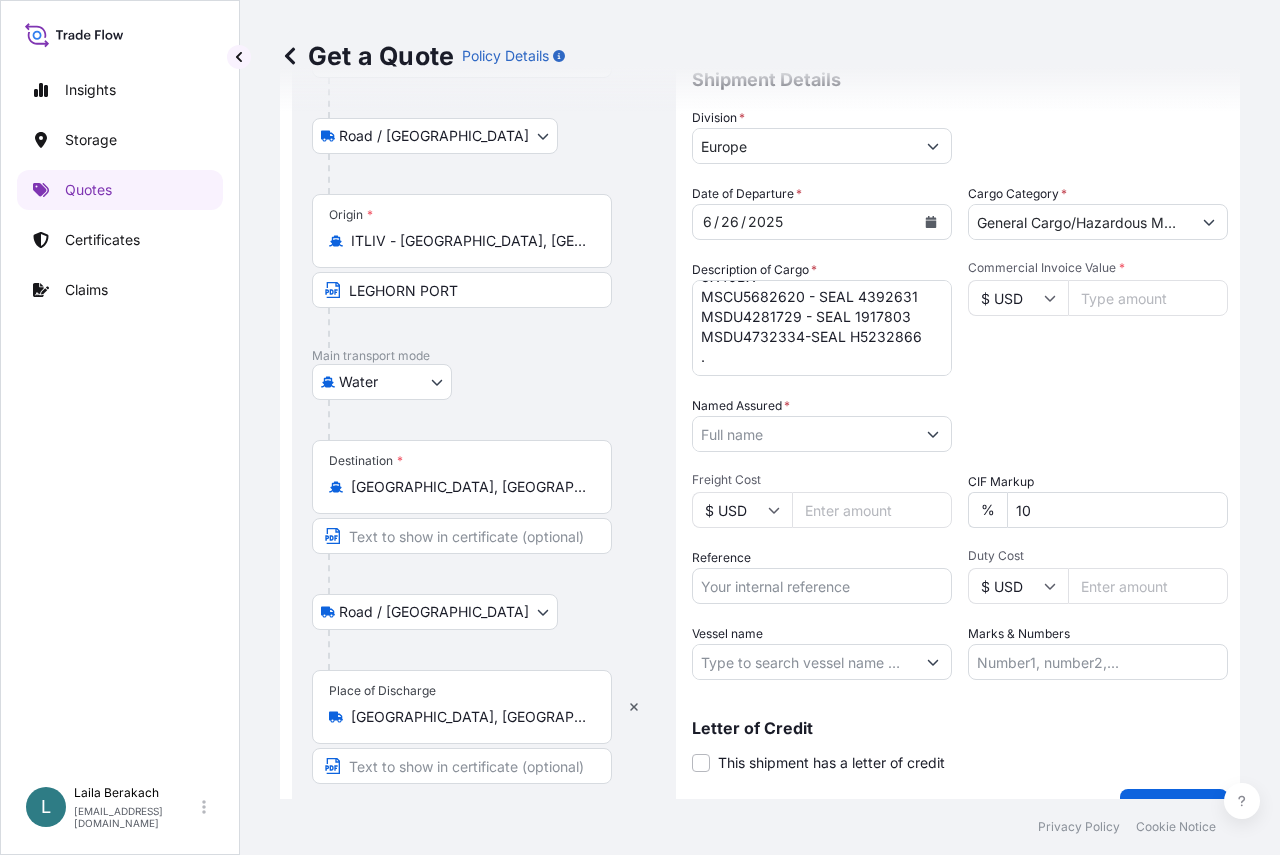 click on "FCL / FCL
3X40BX
MSCU5682620 - SEAL 4392631
MSDU4281729 - SEAL 1917803
MSDU4732334-SEAL H5232866
." at bounding box center (822, 328) 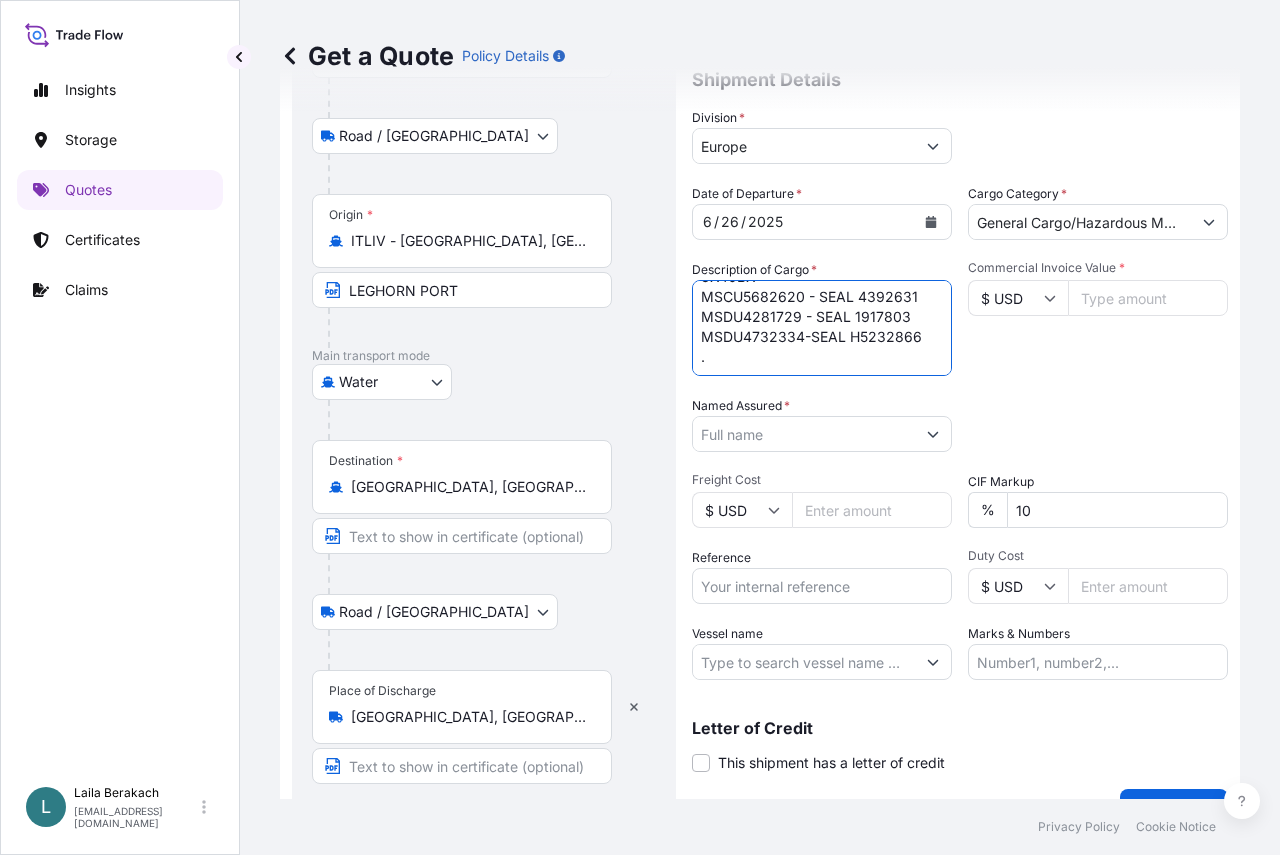 paste on "EMULSIFIER BLEND FOR FURTHER MANUFACTURE" 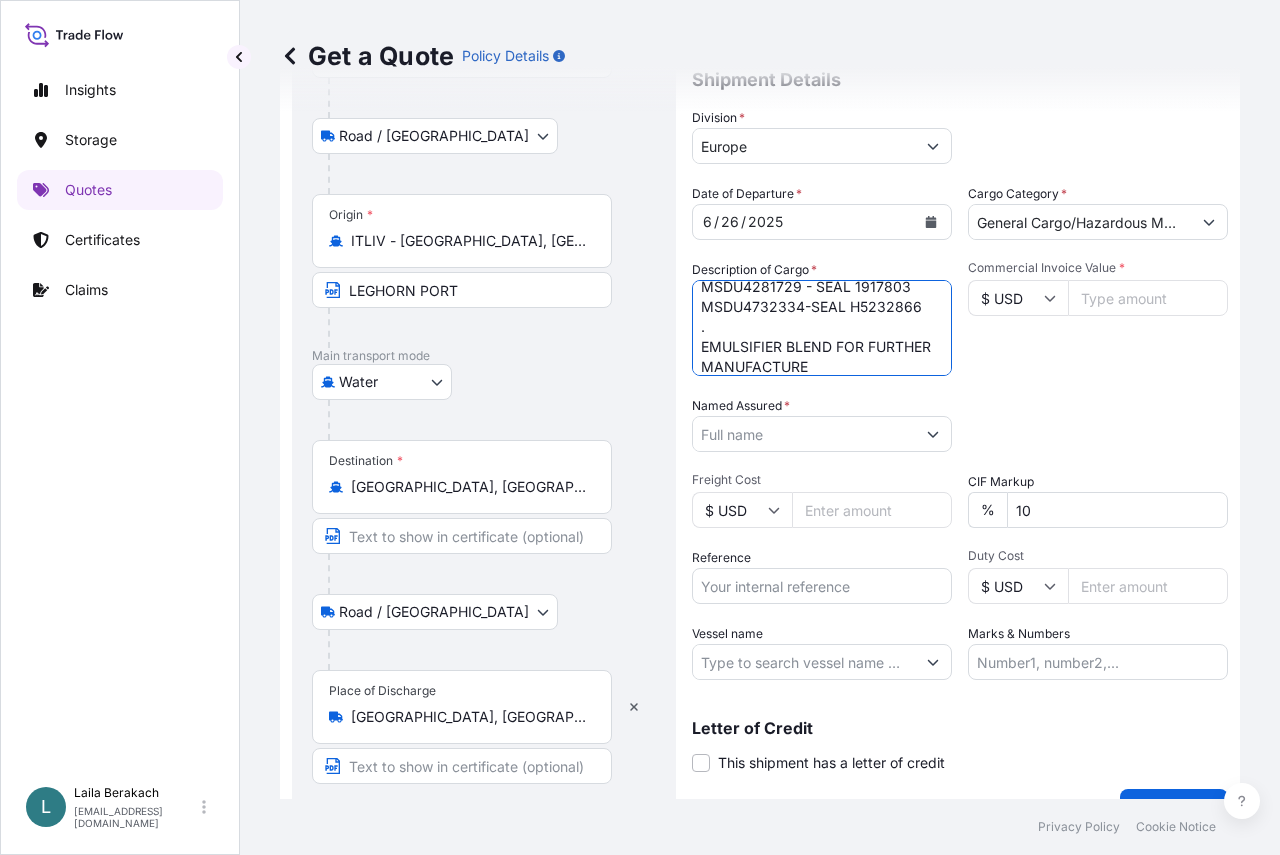 scroll, scrollTop: 92, scrollLeft: 0, axis: vertical 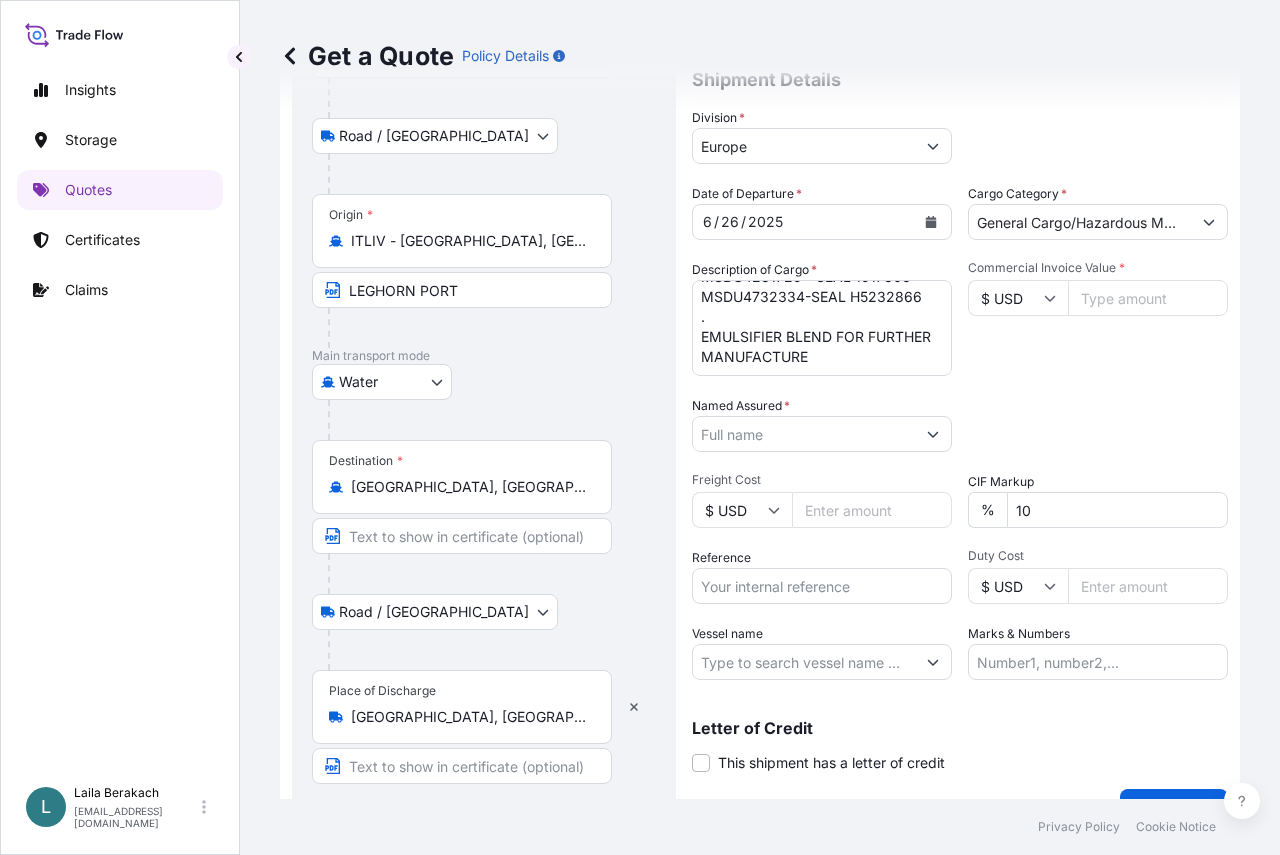 click on "FCL / FCL
3X40BX
MSCU5682620 - SEAL 4392631
MSDU4281729 - SEAL 1917803
MSDU4732334-SEAL H5232866
.
EMULSIFIER BLEND FOR FURTHER MANUFACTURE" at bounding box center (822, 328) 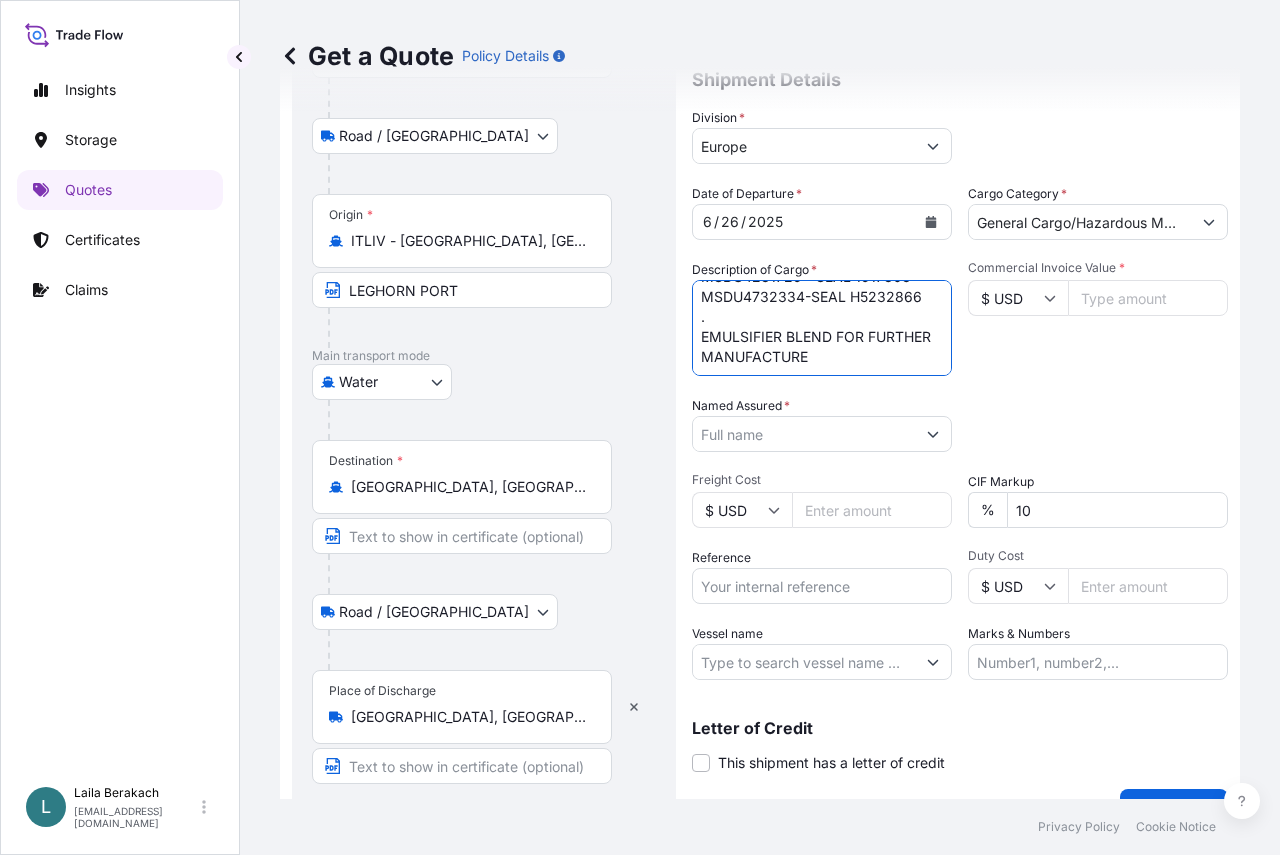 click on "FCL / FCL
3X40BX
MSCU5682620 - SEAL 4392631
MSDU4281729 - SEAL 1917803
MSDU4732334-SEAL H5232866
.
EMULSIFIER BLEND FOR FURTHER MANUFACTURE" at bounding box center (822, 328) 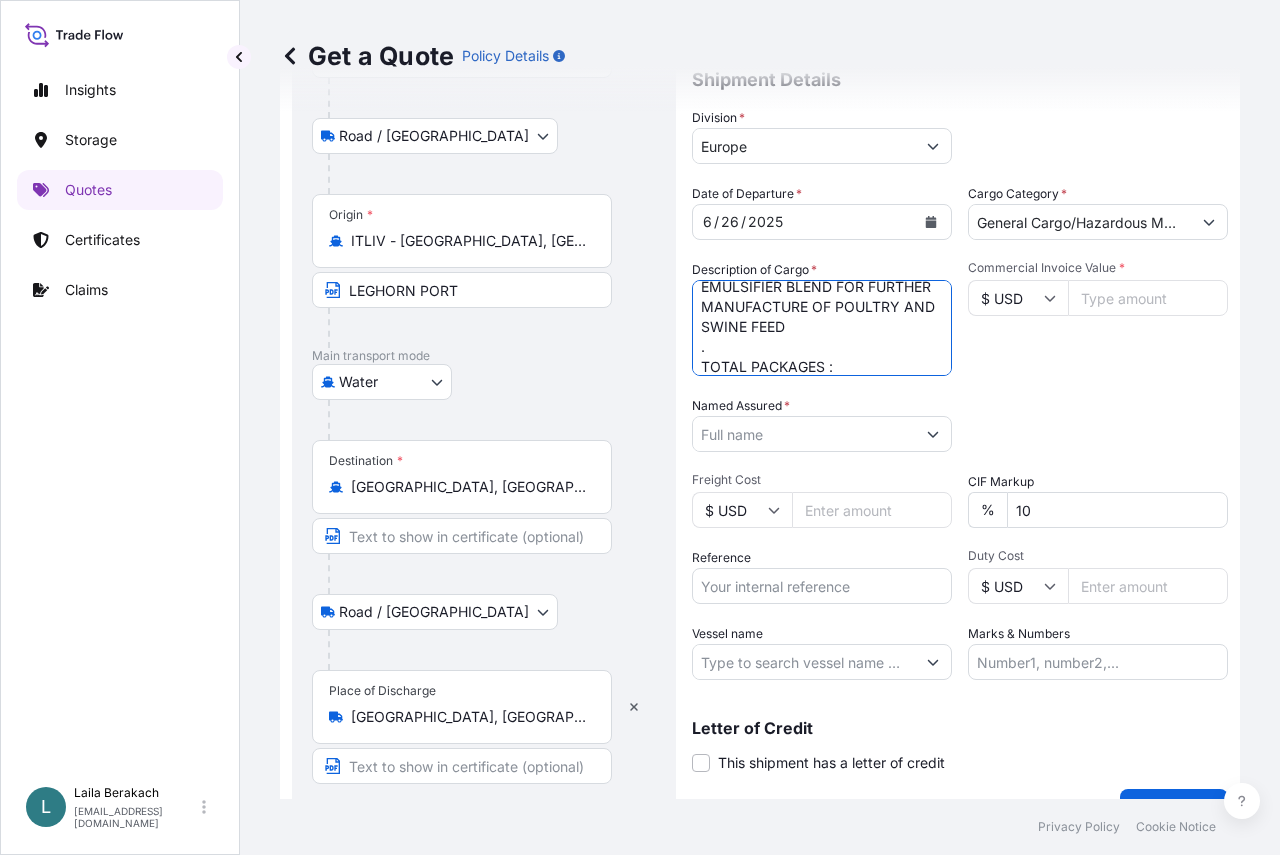 scroll, scrollTop: 152, scrollLeft: 0, axis: vertical 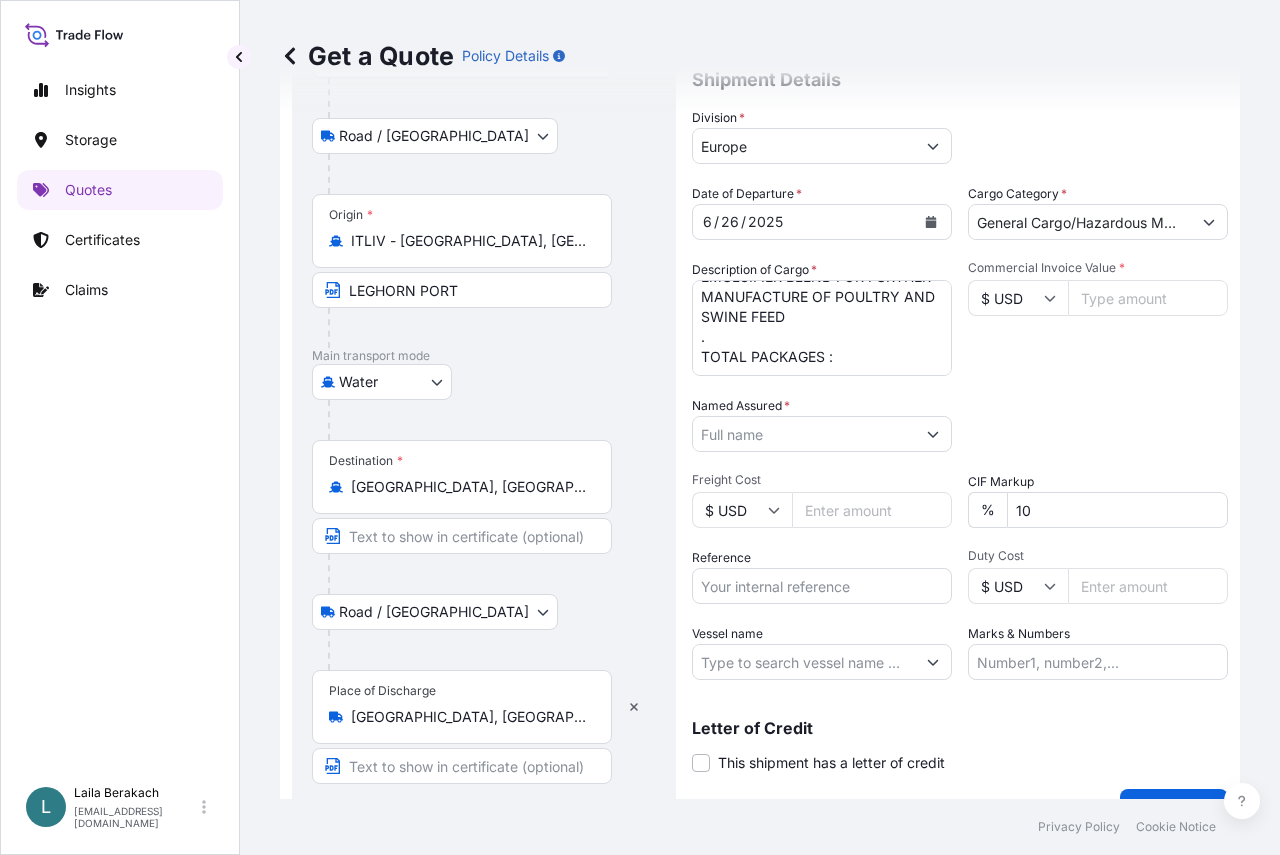 click on "FCL / FCL
3X40BX
MSCU5682620 - SEAL 4392631
MSDU4281729 - SEAL 1917803
MSDU4732334-SEAL H5232866
.
EMULSIFIER BLEND FOR FURTHER MANUFACTURE OF POULTRY AND SWINE FEED
.
TOTAL PACKAGES :" at bounding box center [822, 328] 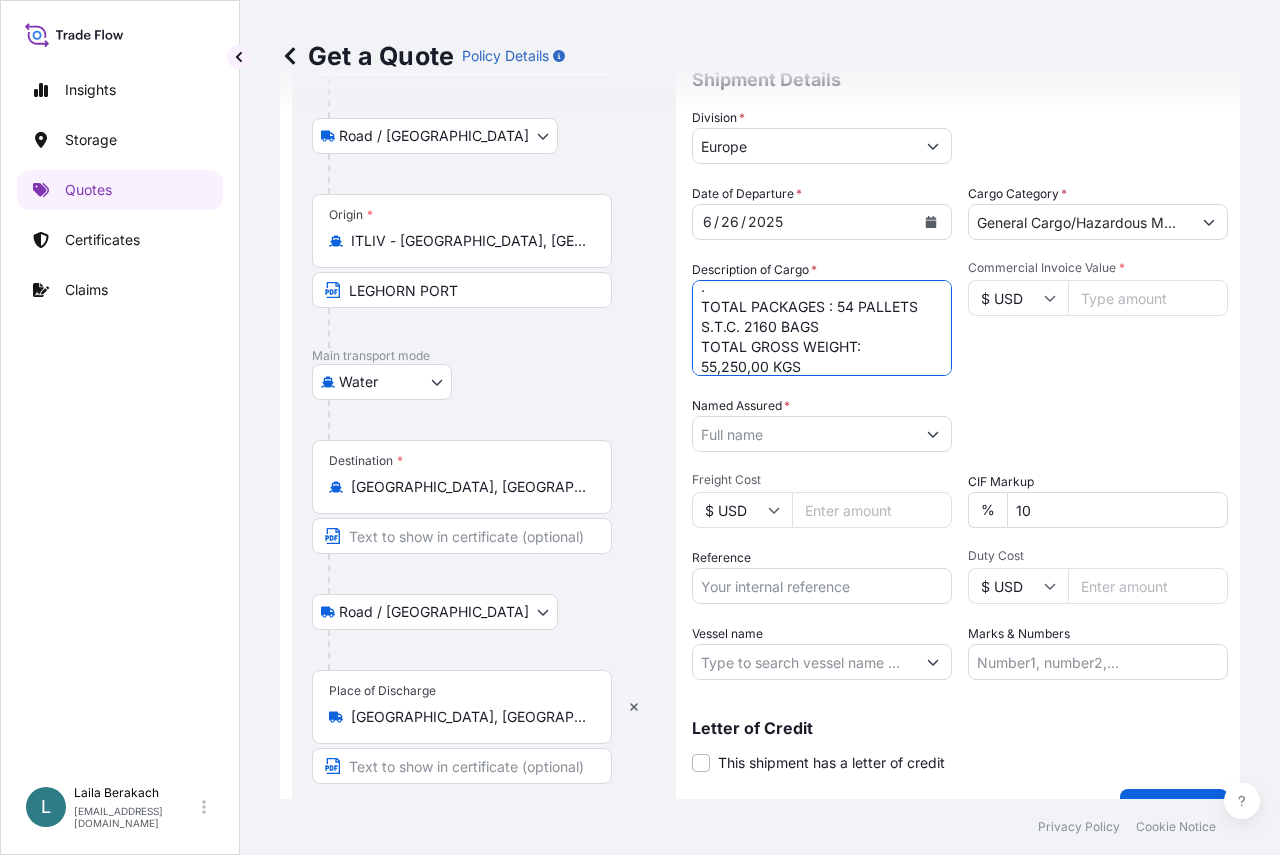 scroll, scrollTop: 212, scrollLeft: 0, axis: vertical 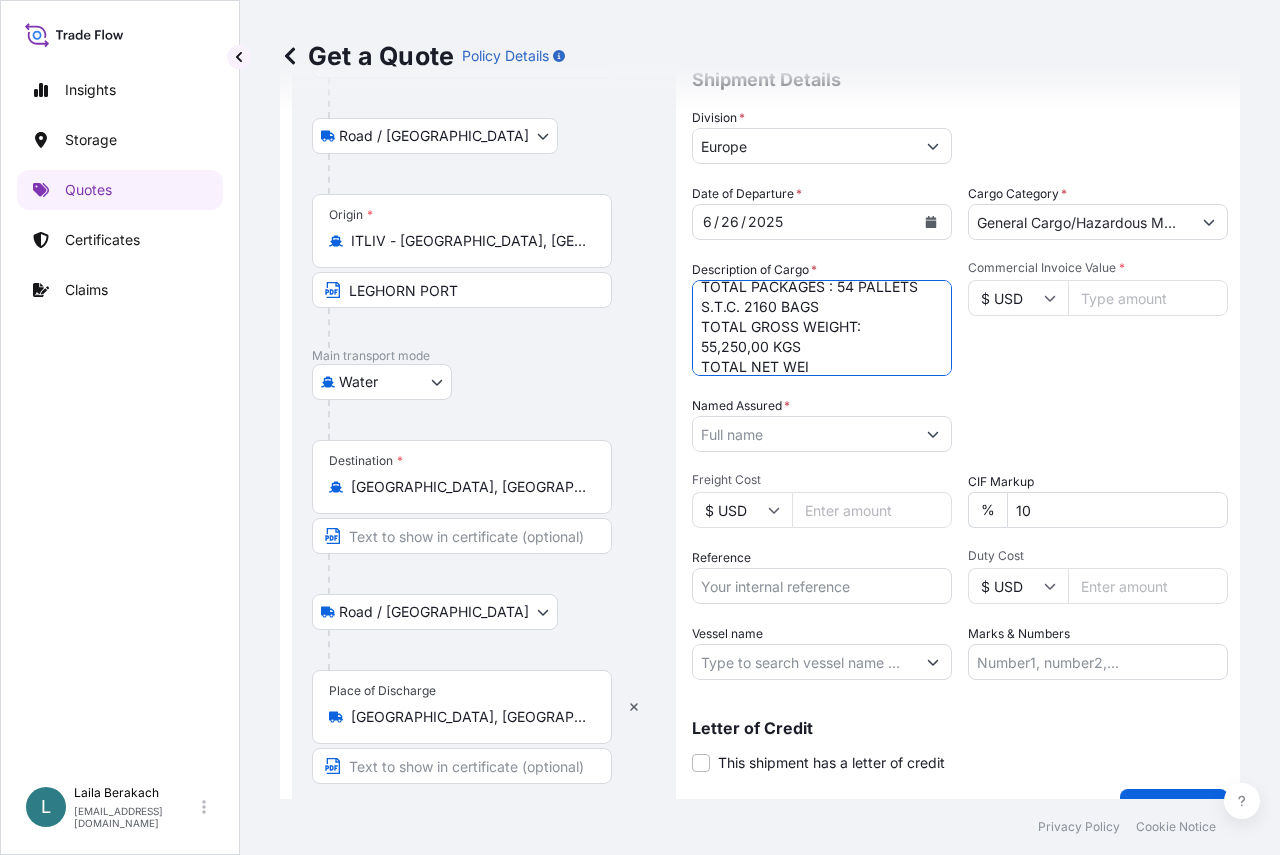 click on "FCL / FCL
3X40BX
MSCU5682620 - SEAL 4392631
MSDU4281729 - SEAL 1917803
MSDU4732334-SEAL H5232866
.
EMULSIFIER BLEND FOR FURTHER MANUFACTURE OF POULTRY AND SWINE FEED
.
TOTAL PACKAGES : 54 PALLETS
S.T.C. 2160 BAGS
TOTAL GROSS WEIGHT:
55,250,00 KGS
TOTAL NET WEI" at bounding box center (822, 328) 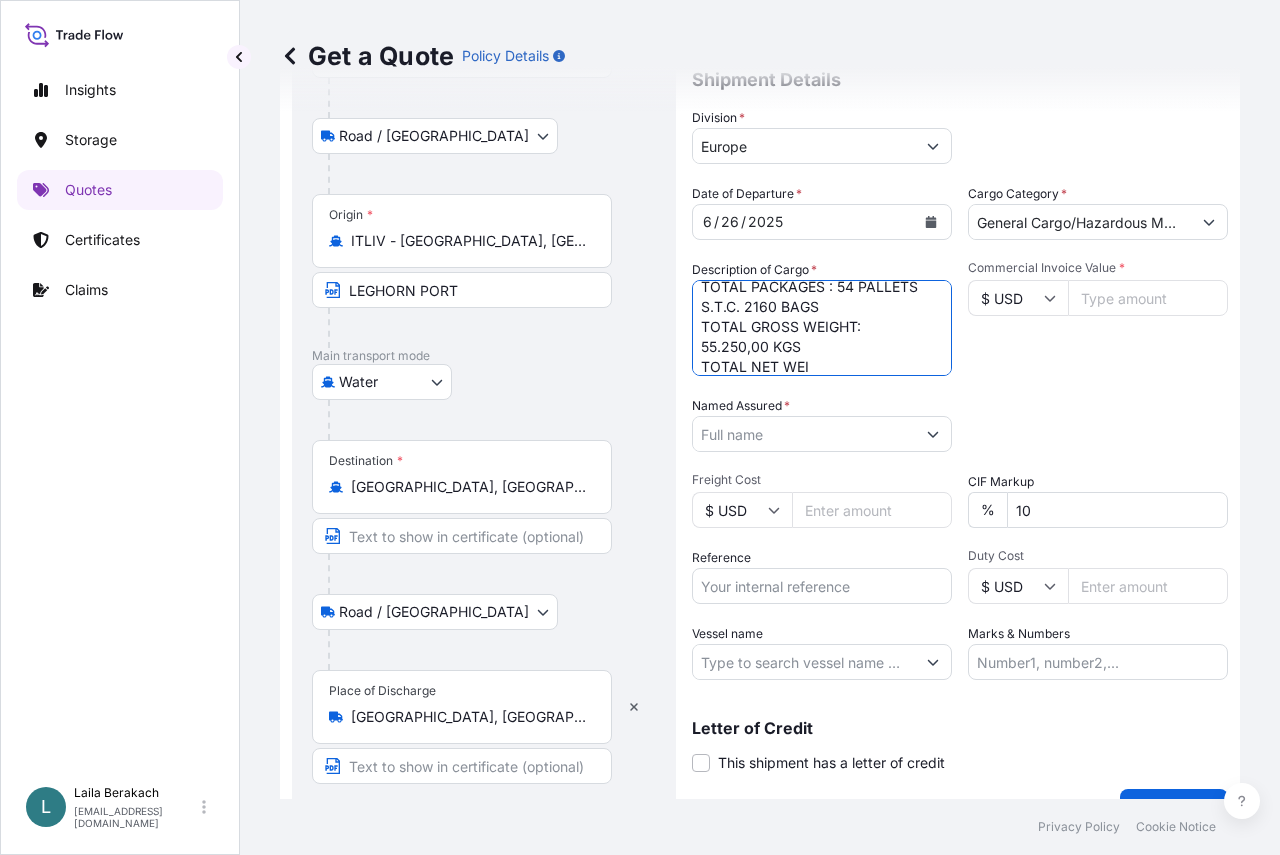 click on "FCL / FCL
3X40BX
MSCU5682620 - SEAL 4392631
MSDU4281729 - SEAL 1917803
MSDU4732334-SEAL H5232866
.
EMULSIFIER BLEND FOR FURTHER MANUFACTURE OF POULTRY AND SWINE FEED
.
TOTAL PACKAGES : 54 PALLETS
S.T.C. 2160 BAGS
TOTAL GROSS WEIGHT:
55.250,00 KGS
TOTAL NET WEI" at bounding box center [822, 328] 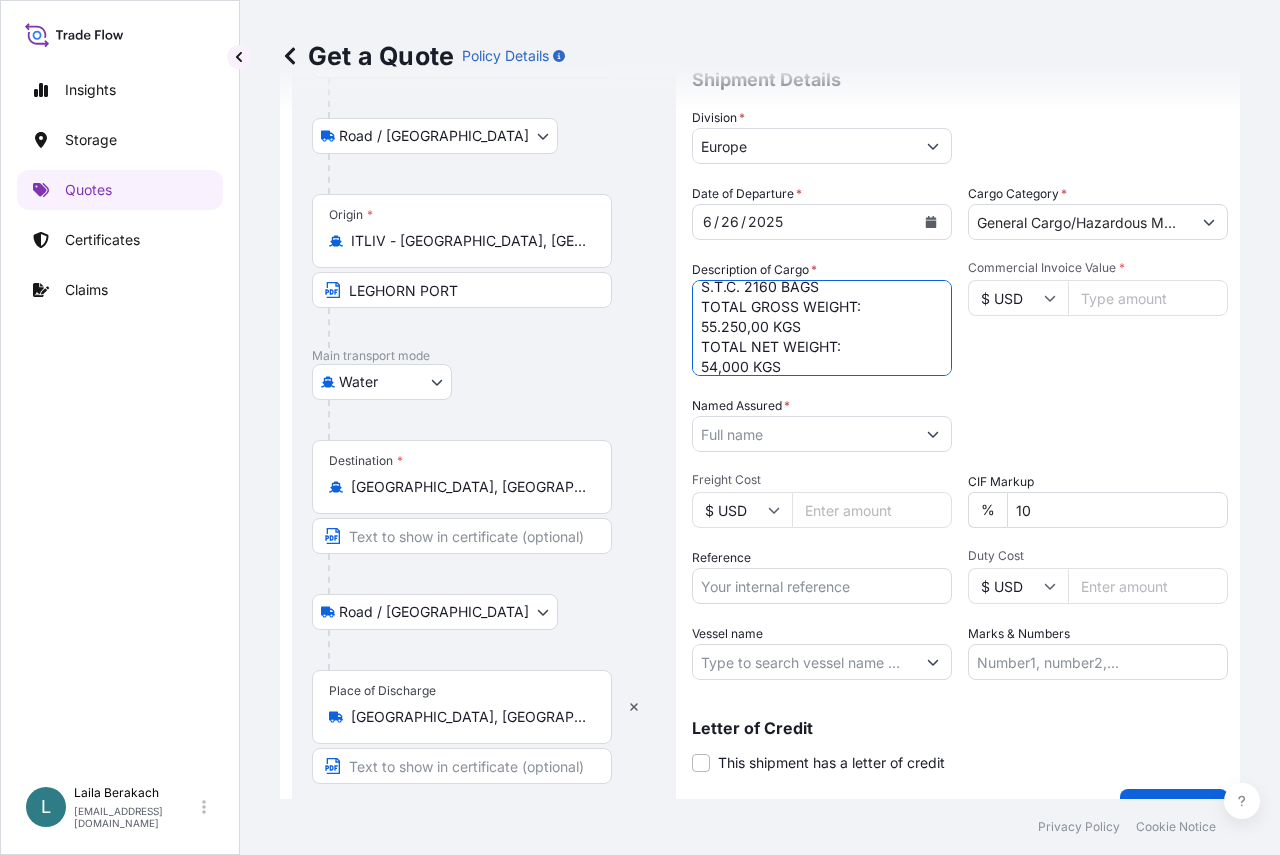 scroll, scrollTop: 252, scrollLeft: 0, axis: vertical 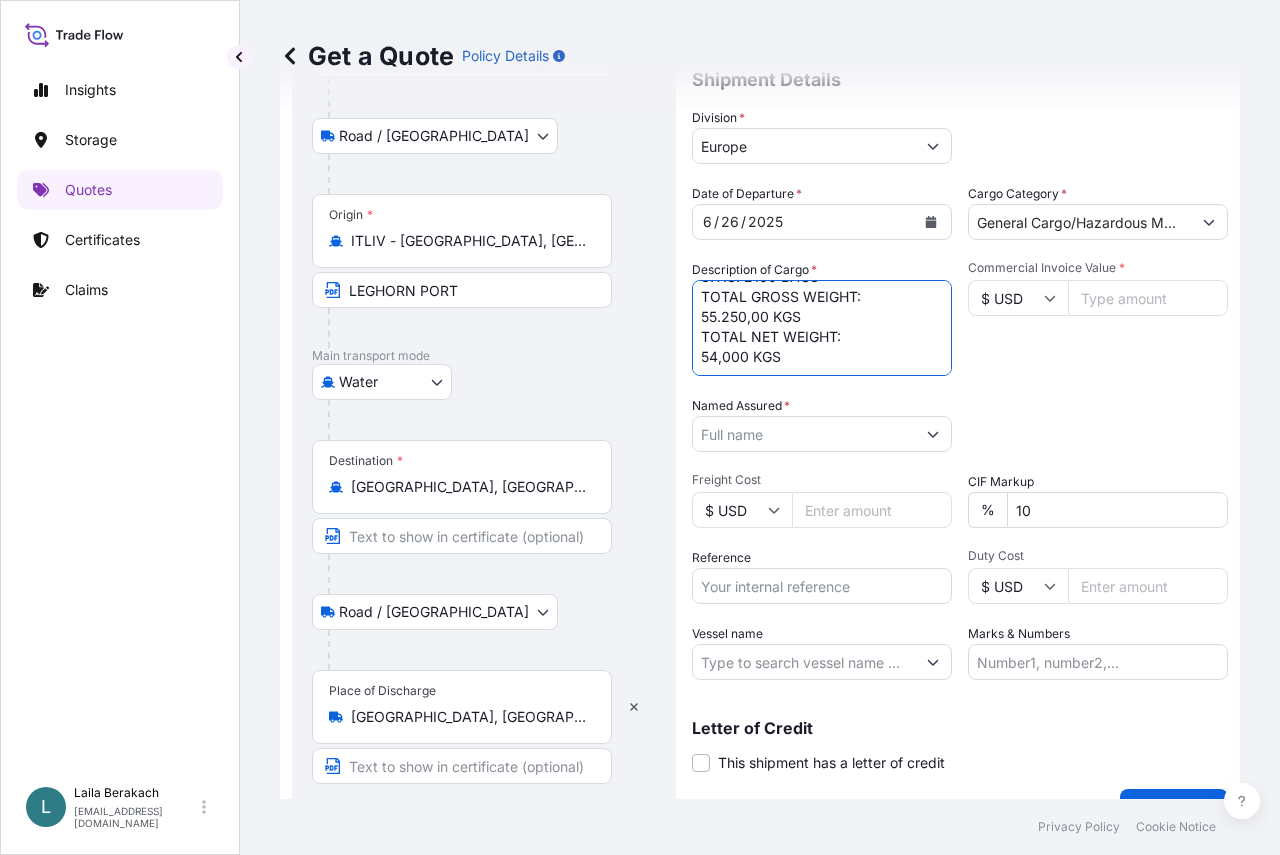 type on "FCL / FCL
3X40BX
MSCU5682620 - SEAL 4392631
MSDU4281729 - SEAL 1917803
MSDU4732334-SEAL H5232866
.
EMULSIFIER BLEND FOR FURTHER MANUFACTURE OF POULTRY AND SWINE FEED
.
TOTAL PACKAGES : 54 PALLETS
S.T.C. 2160 BAGS
TOTAL GROSS WEIGHT:
55.250,00 KGS
TOTAL NET WEIGHT:
54,000 KGS" 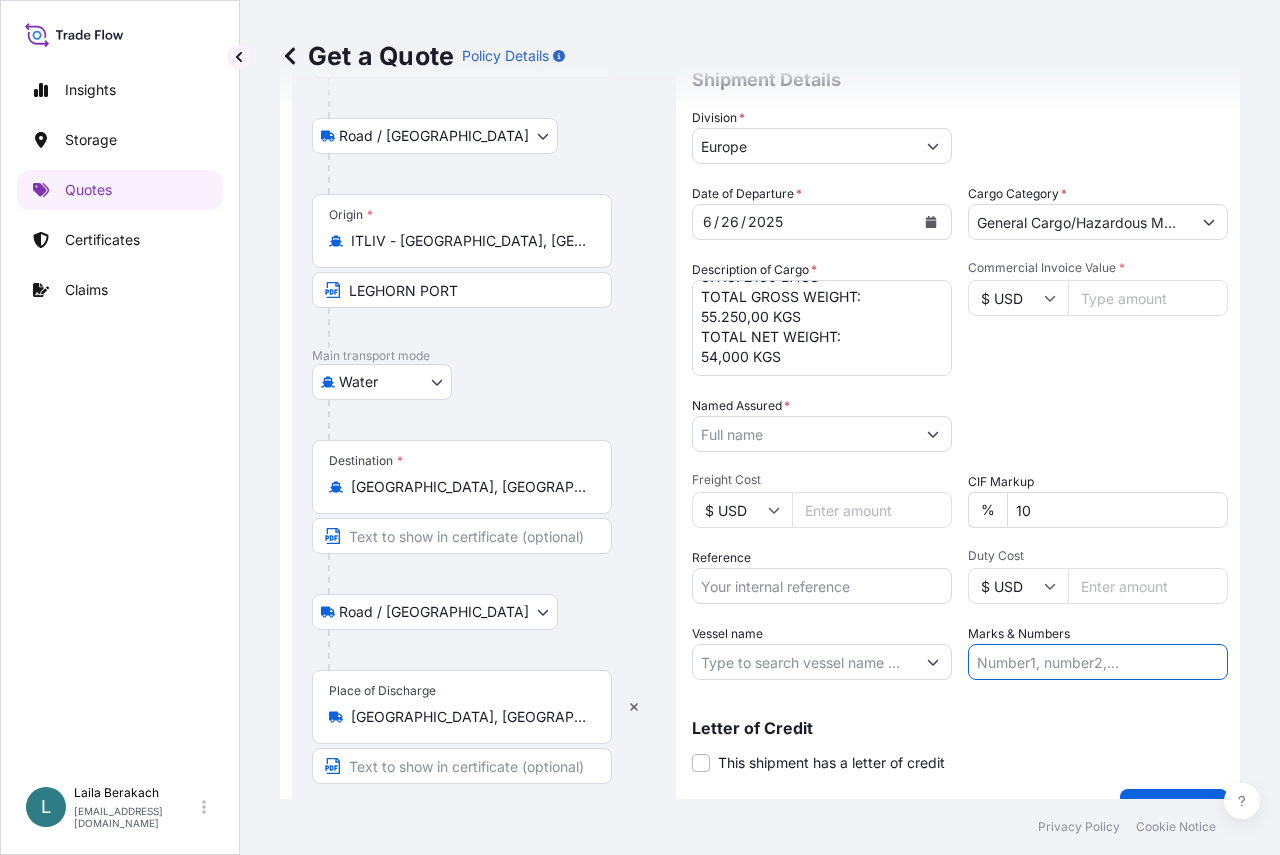 click on "Marks & Numbers" at bounding box center (1098, 662) 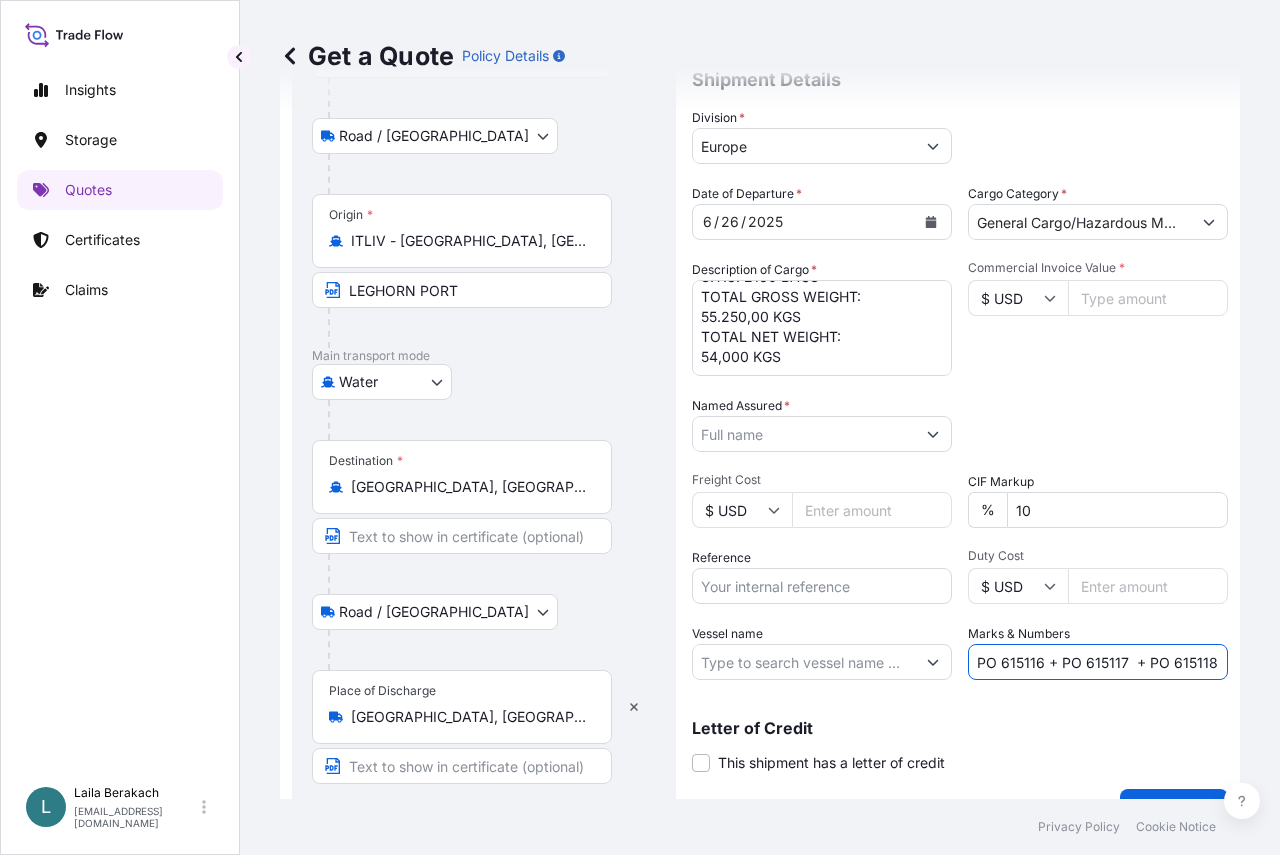 scroll, scrollTop: 0, scrollLeft: 1, axis: horizontal 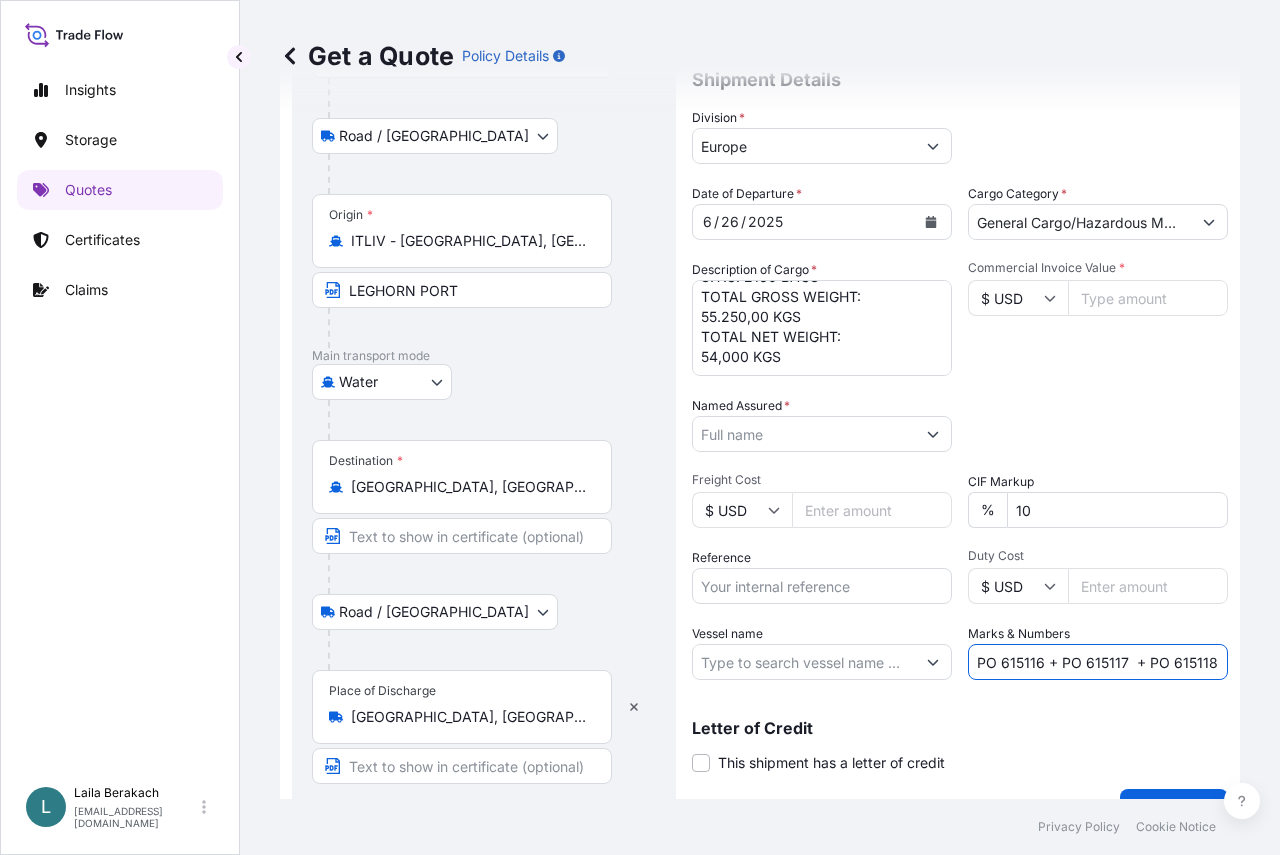 type on "PO 615116 + PO 615117  + PO 615118" 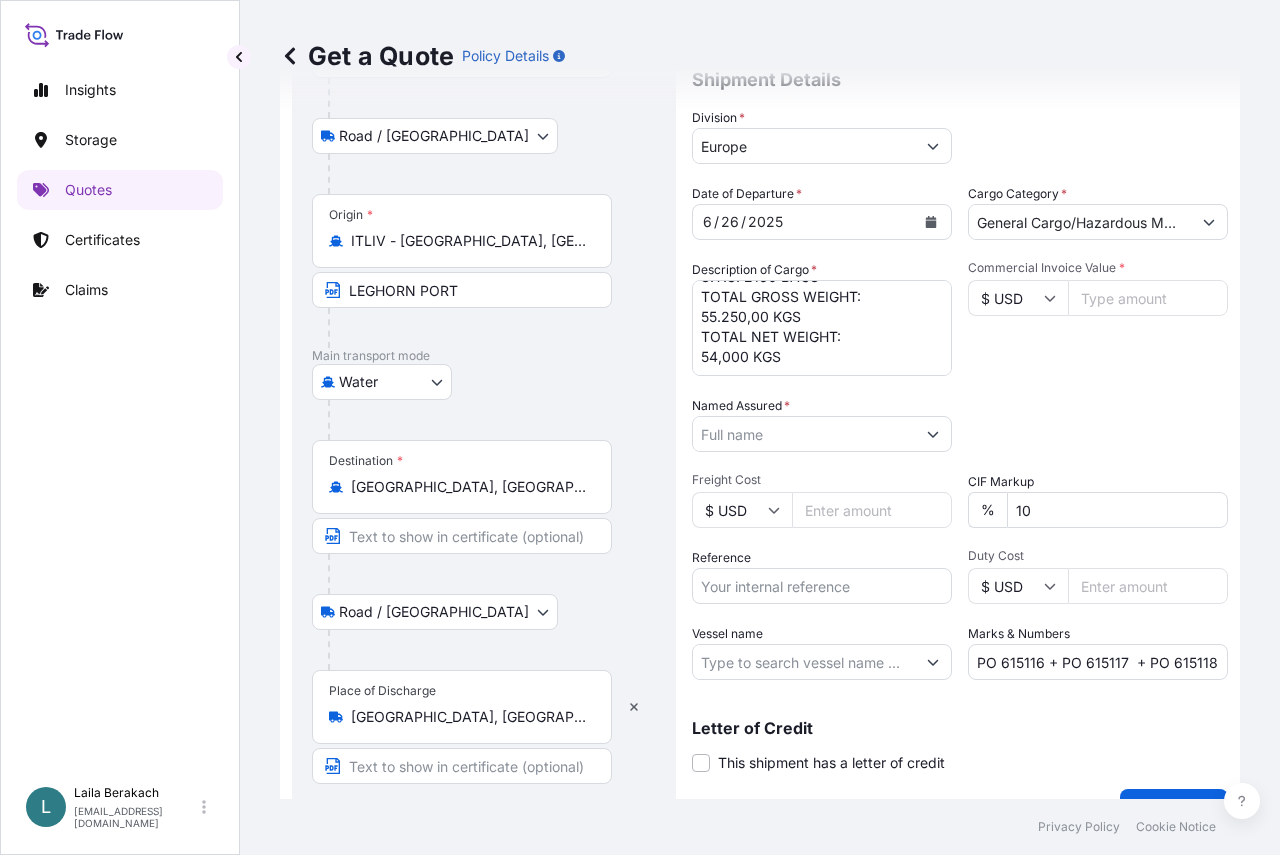 click on "Commercial Invoice Value   *" at bounding box center [1148, 298] 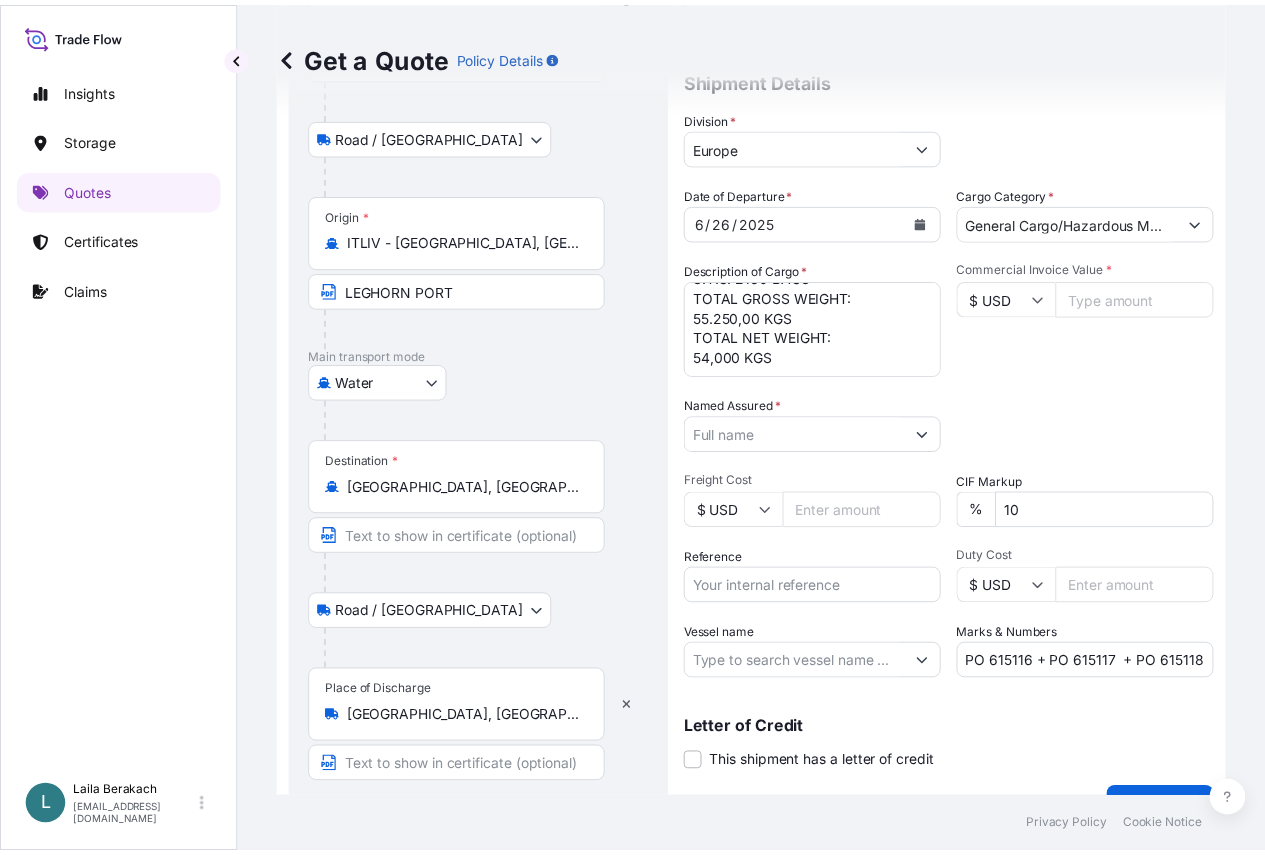 scroll, scrollTop: 0, scrollLeft: 0, axis: both 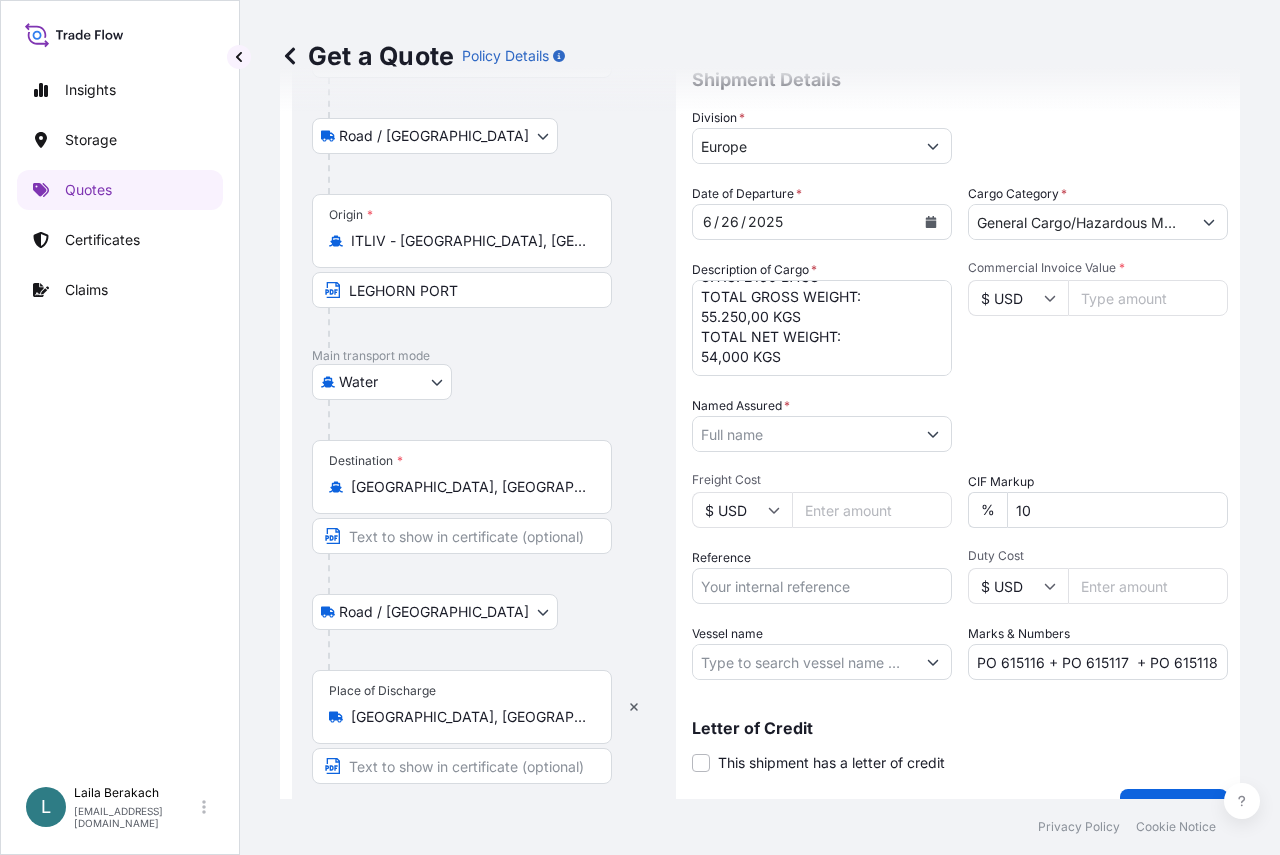 click 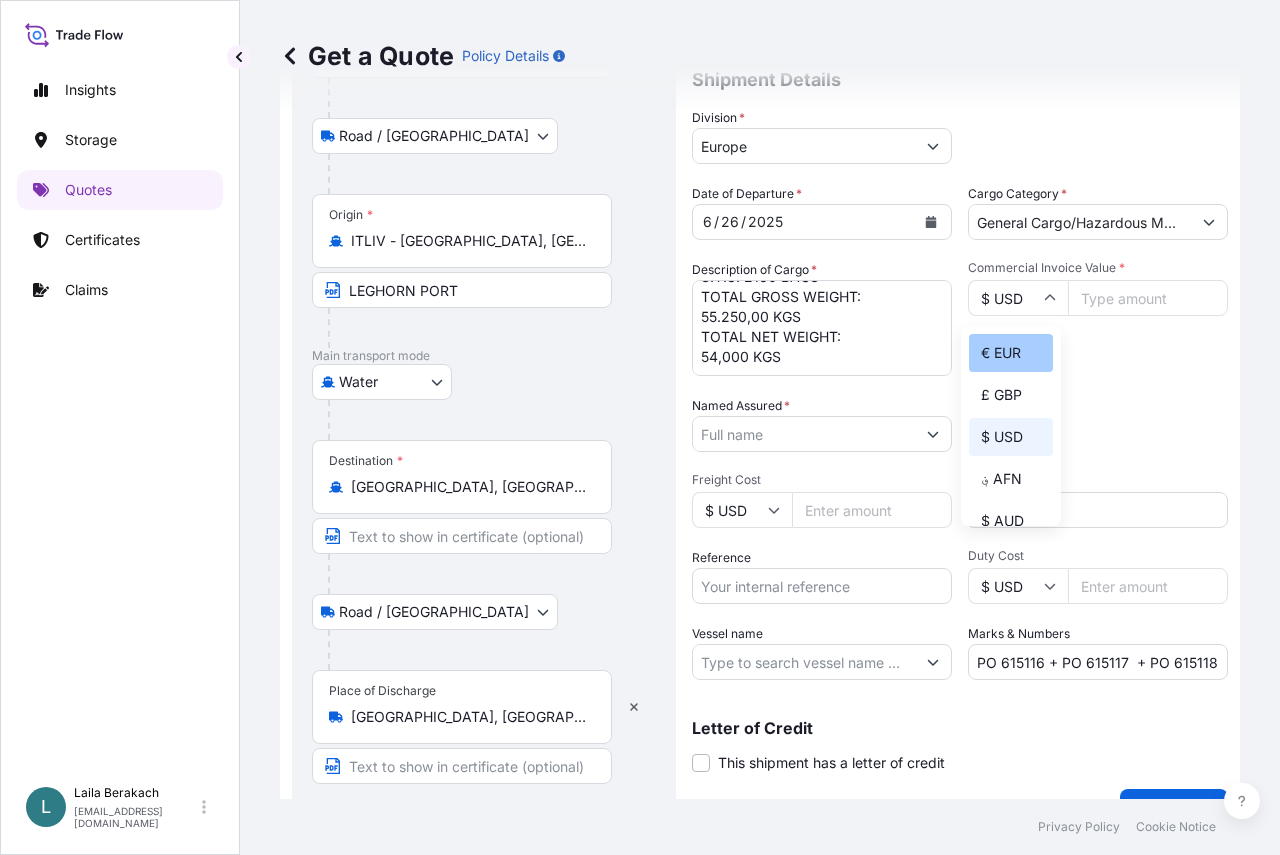click on "€ EUR" at bounding box center (1011, 353) 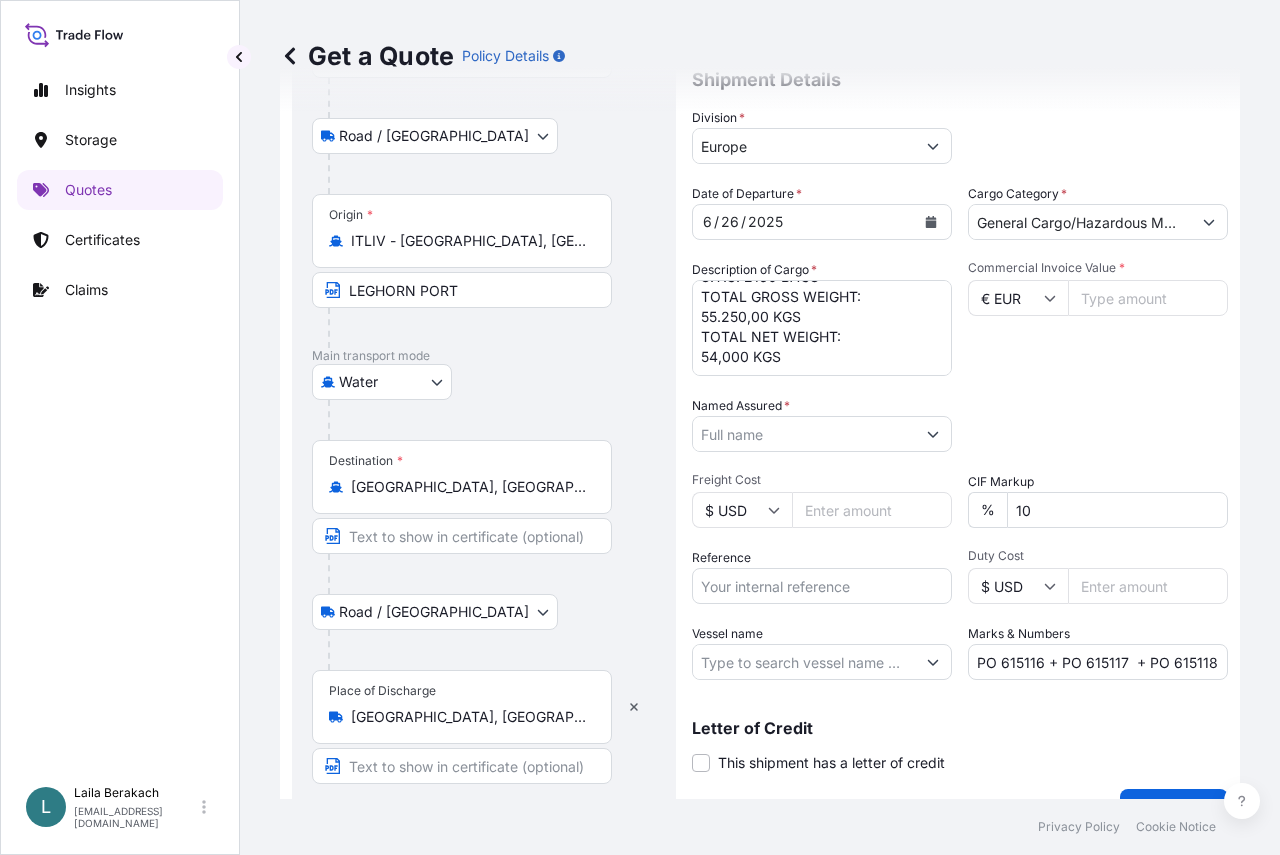 click on "Commercial Invoice Value   *" at bounding box center [1148, 298] 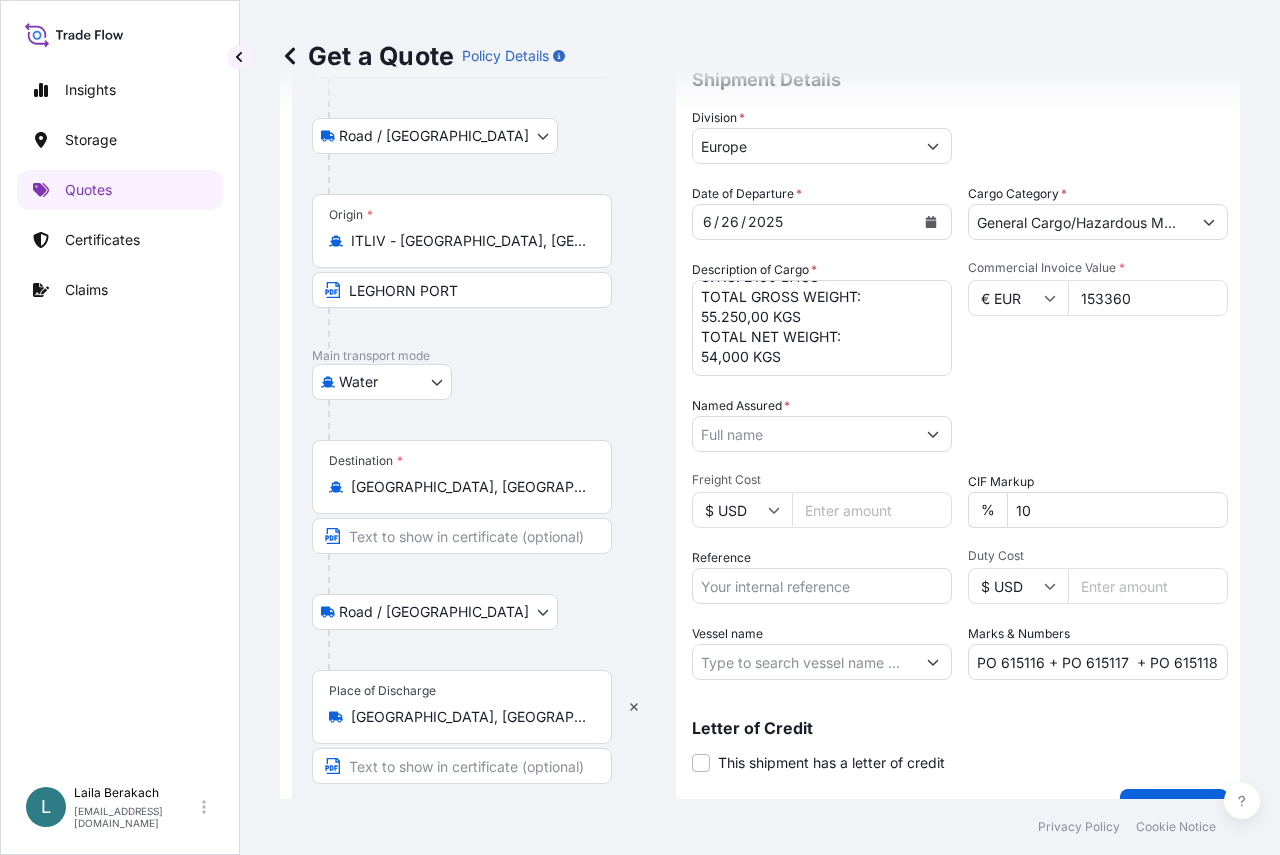 click on "153360" at bounding box center [1148, 298] 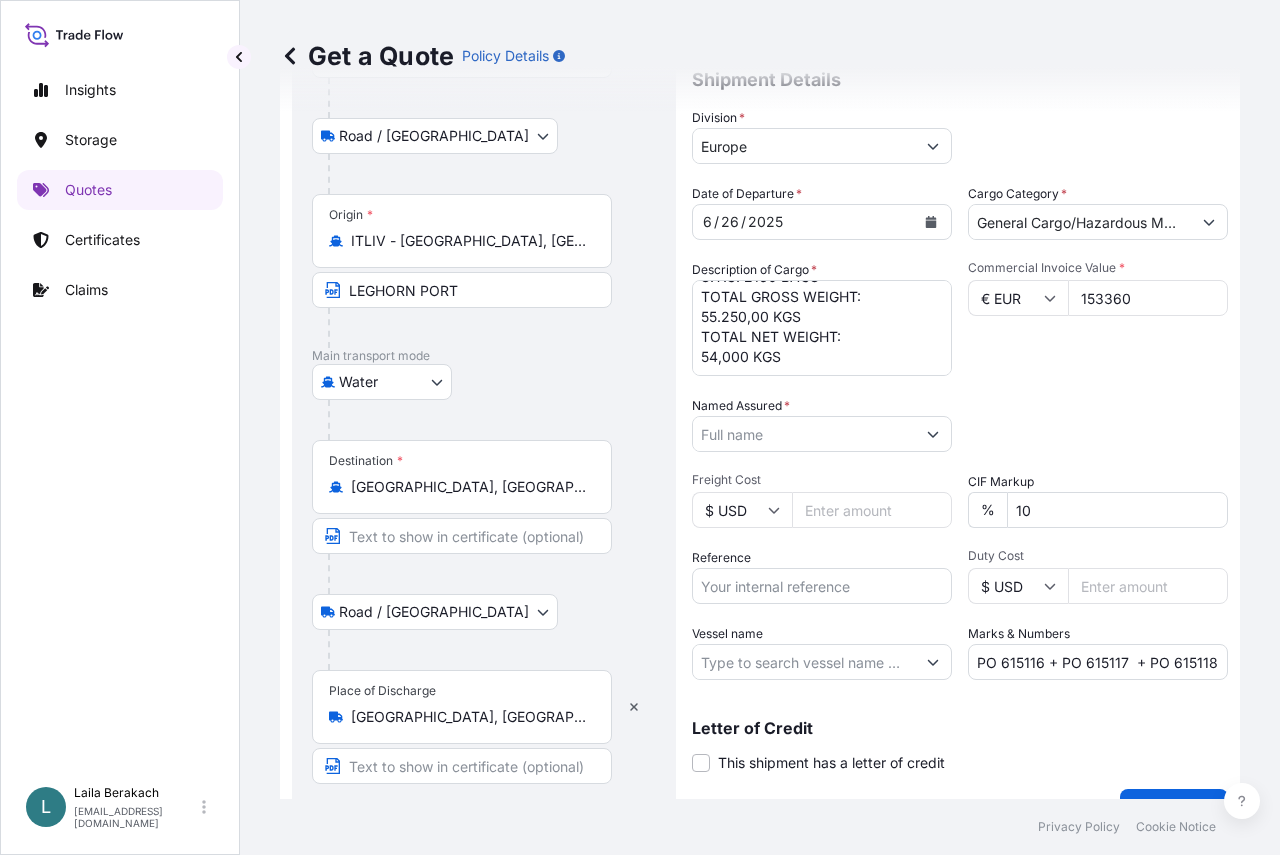 type on "153360" 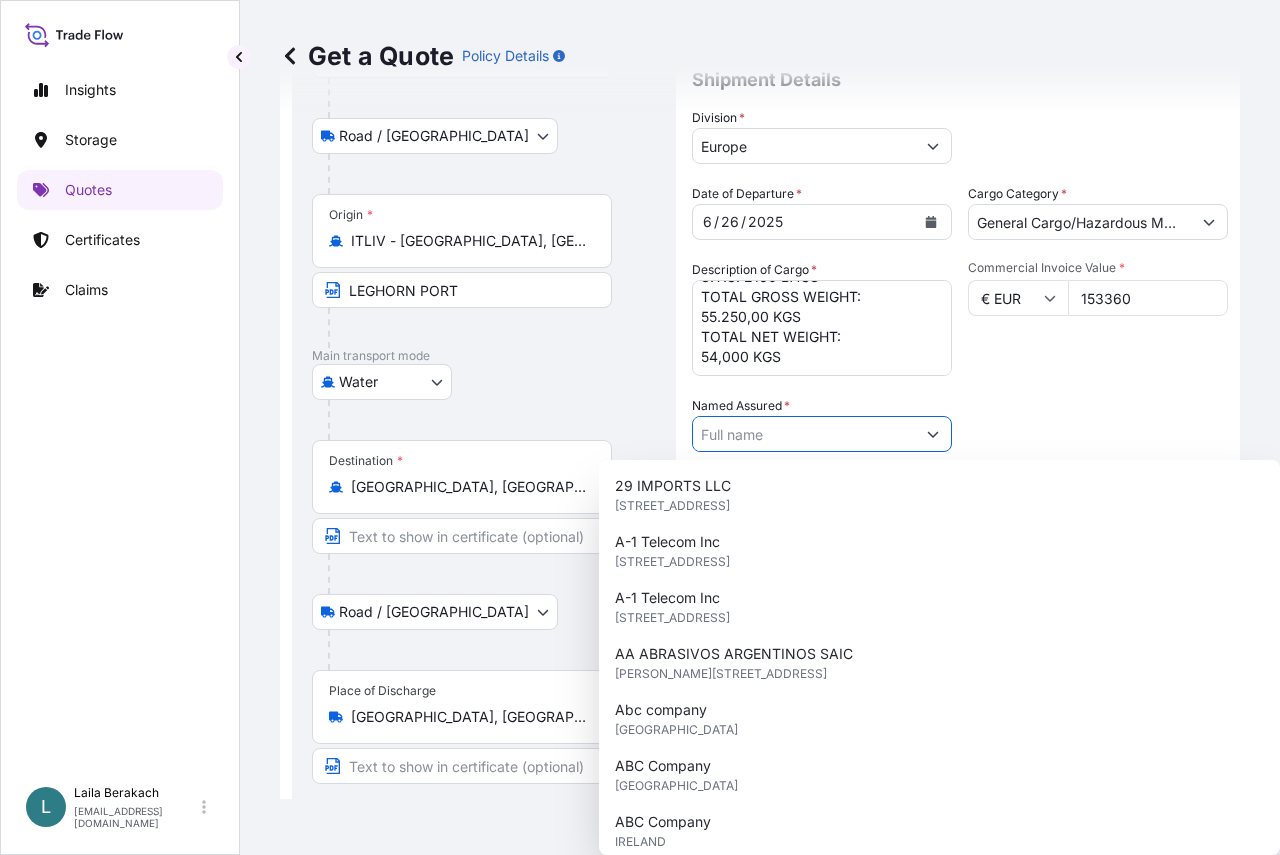 click on "Named Assured *" at bounding box center [804, 434] 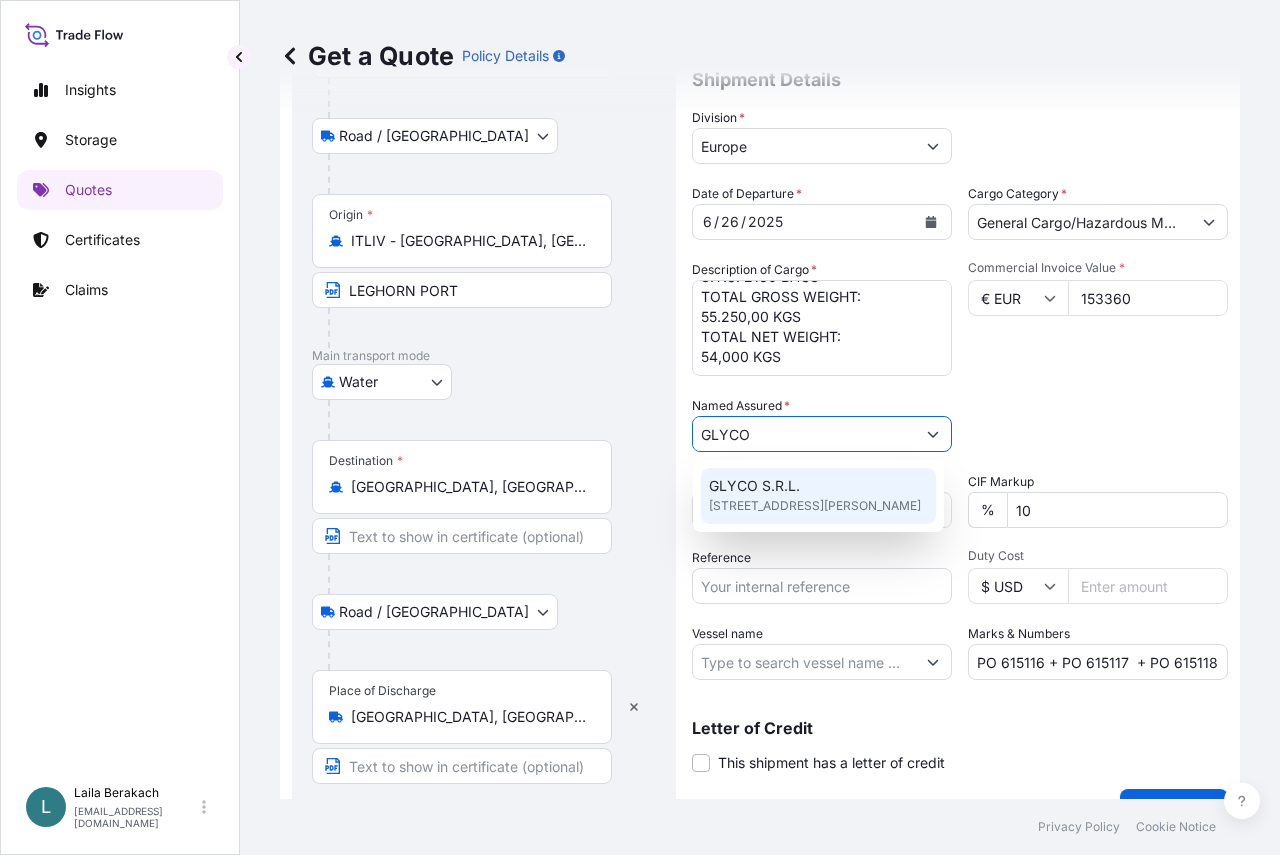 click on "GLYCO S.R.L." at bounding box center (754, 486) 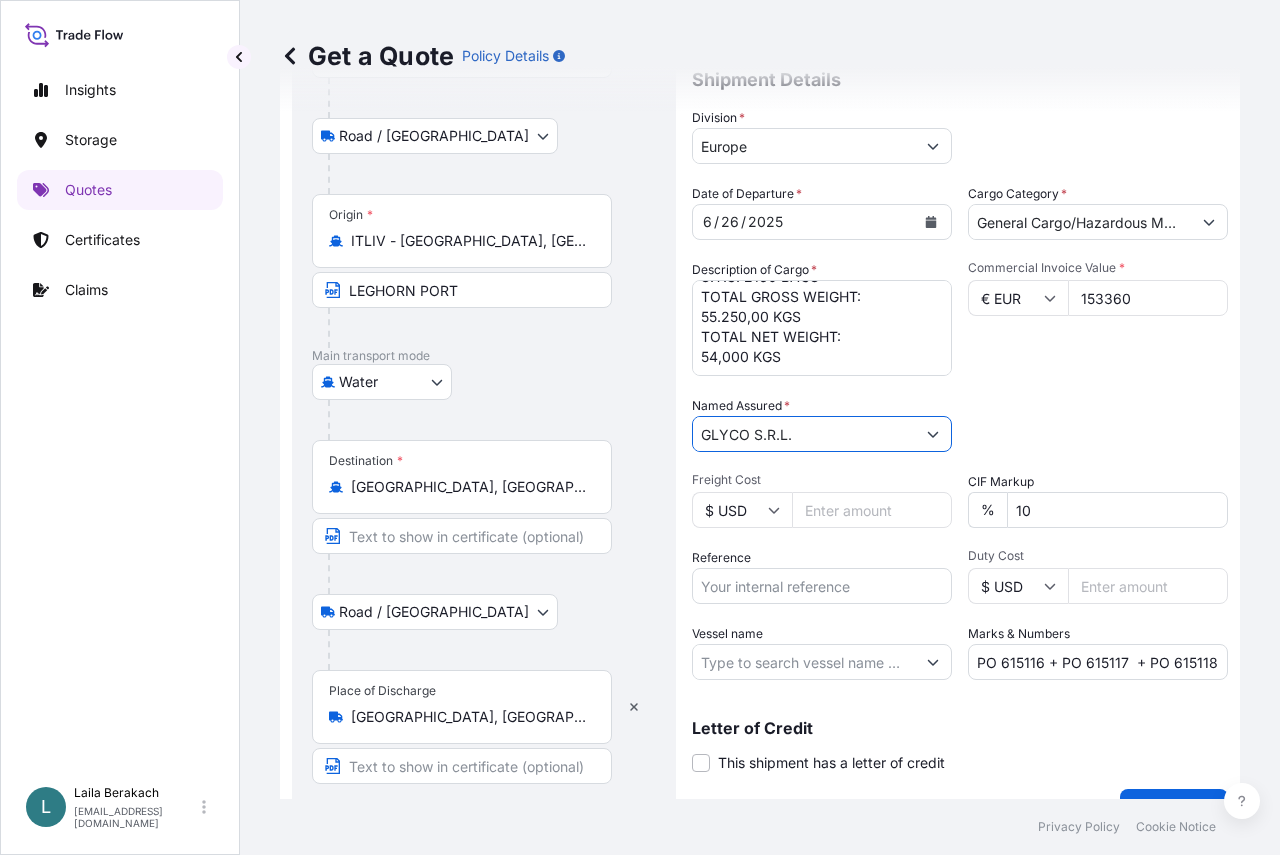 type on "GLYCO S.R.L." 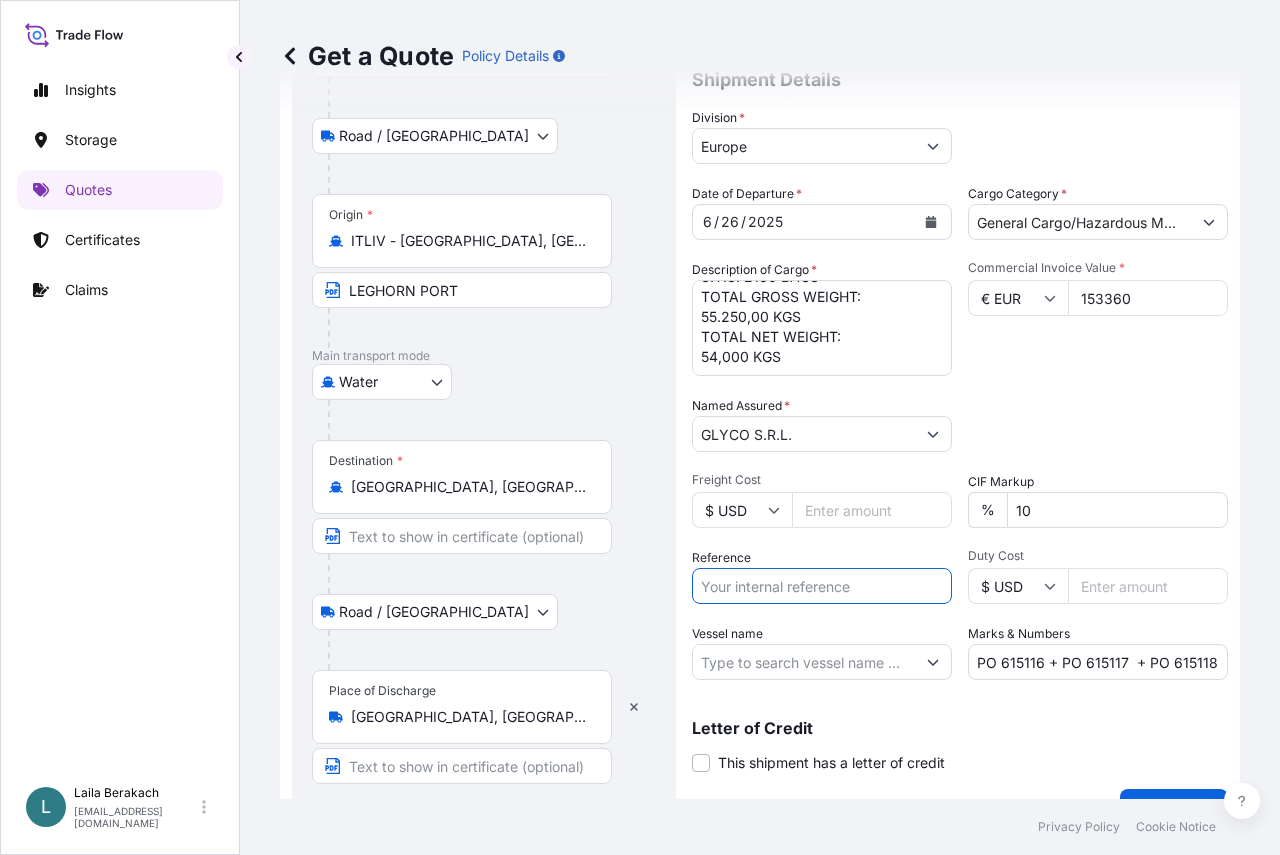 click on "Reference" at bounding box center (822, 586) 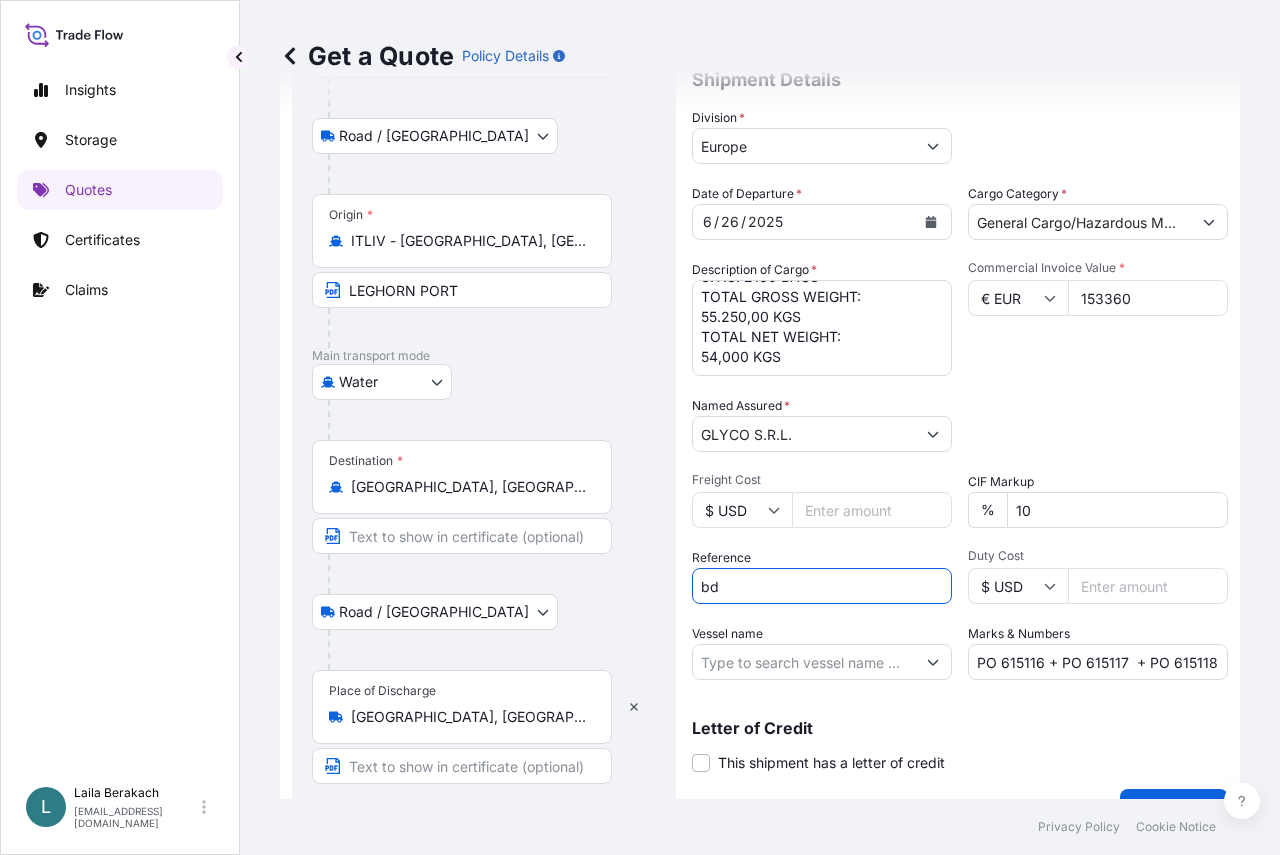 type on "b" 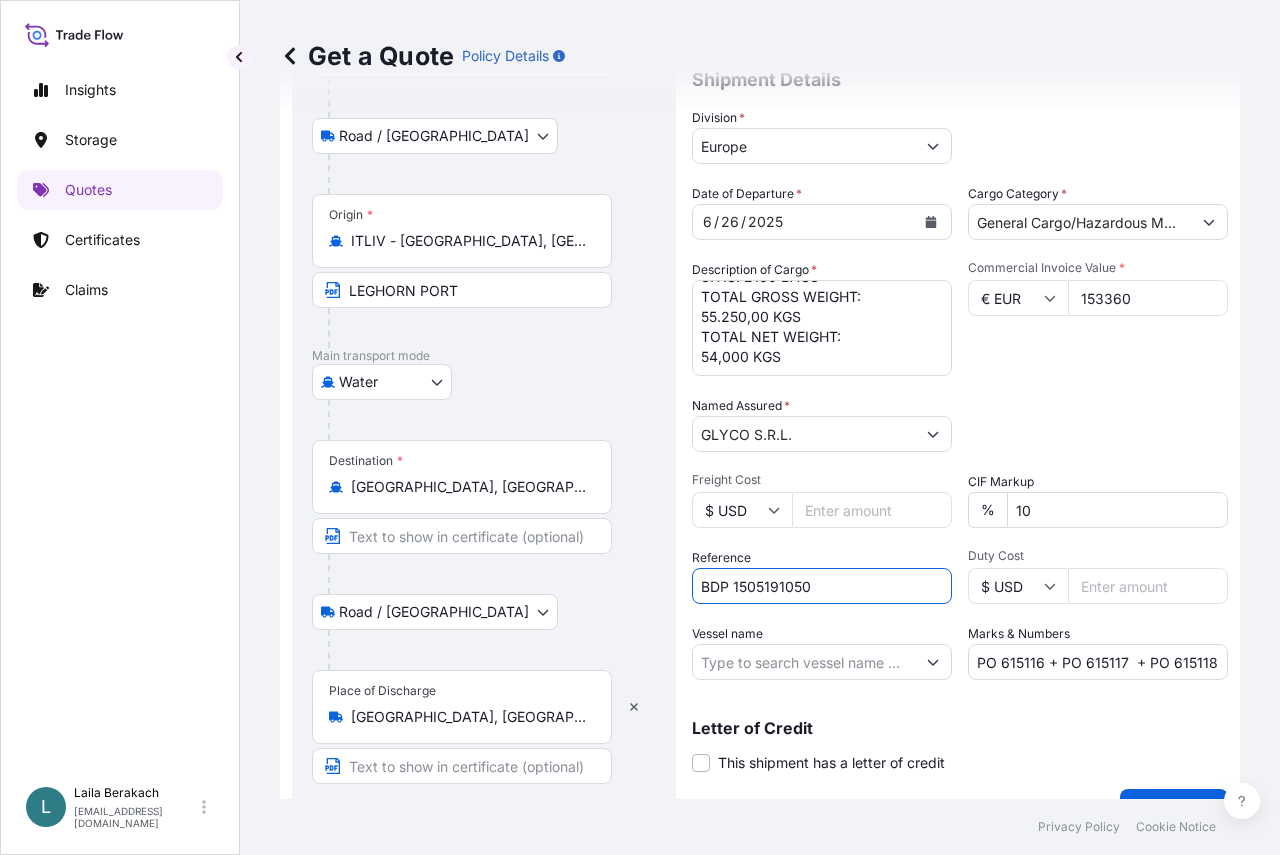 type on "BDP 1505191050" 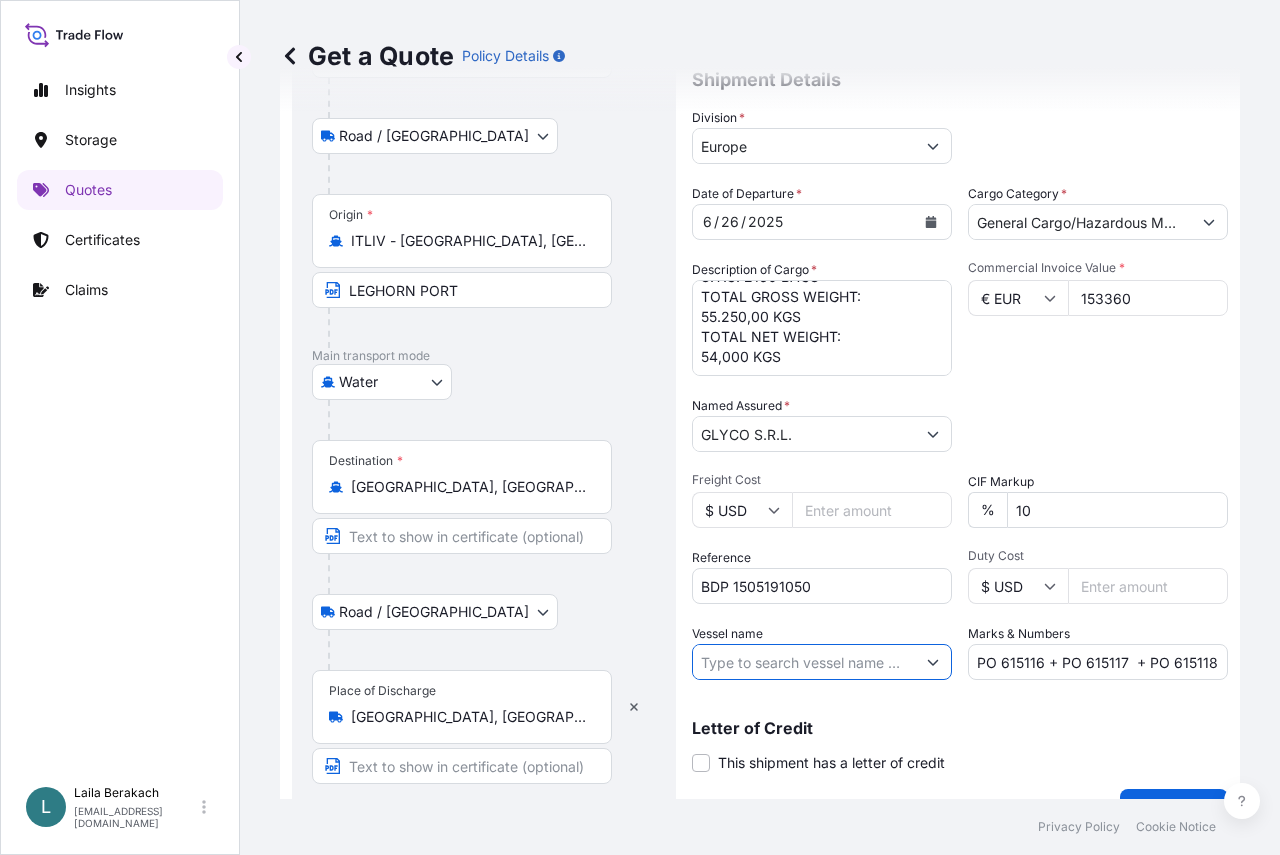 click on "Vessel name" at bounding box center [804, 662] 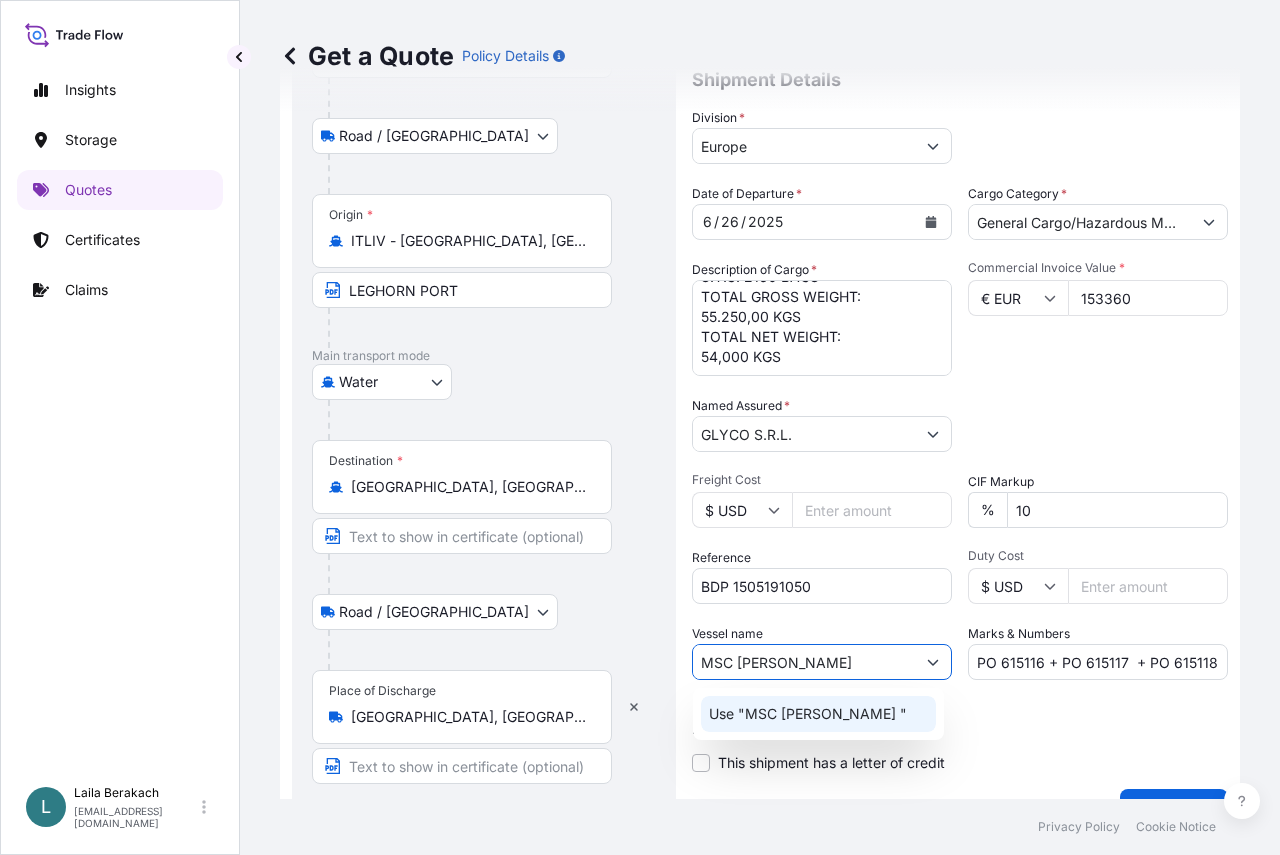 drag, startPoint x: 825, startPoint y: 662, endPoint x: 693, endPoint y: 659, distance: 132.03409 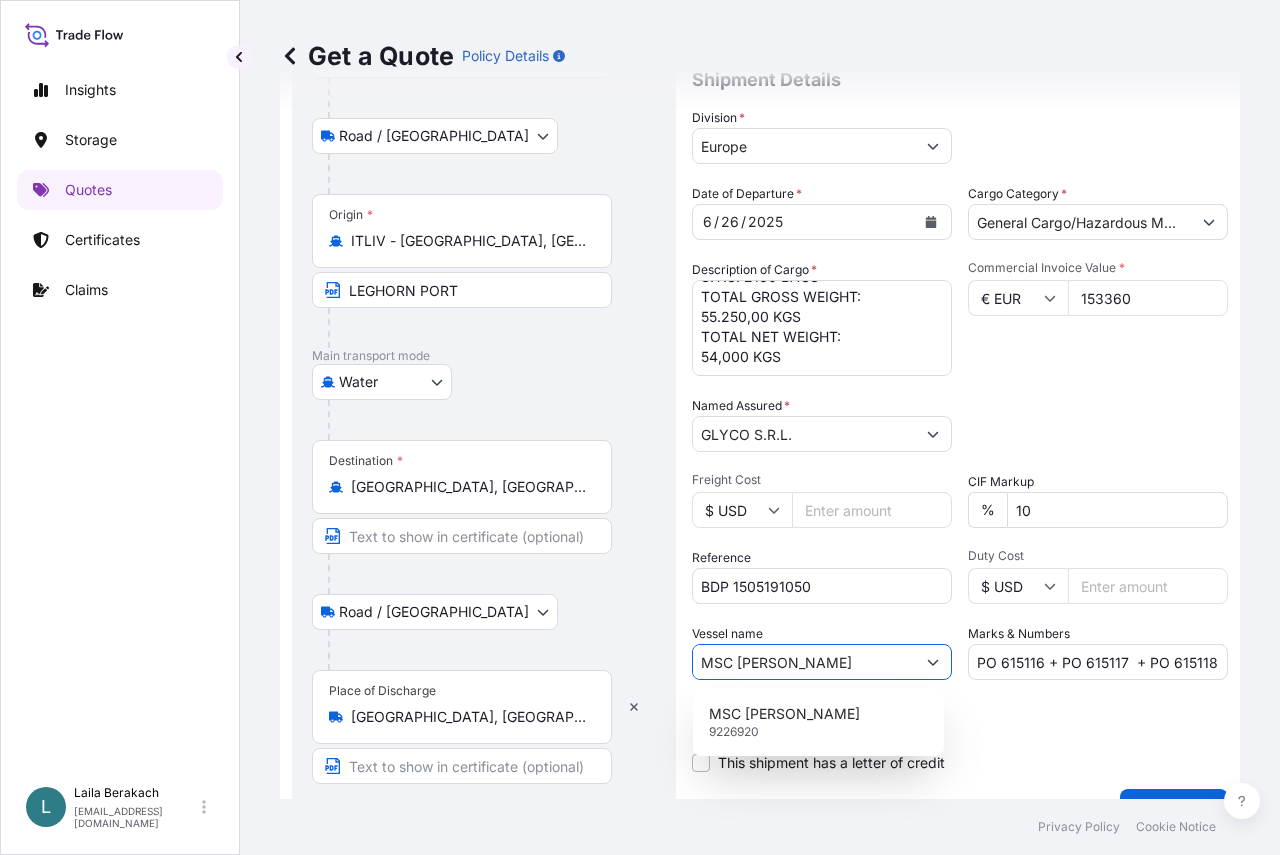 scroll, scrollTop: 252, scrollLeft: 0, axis: vertical 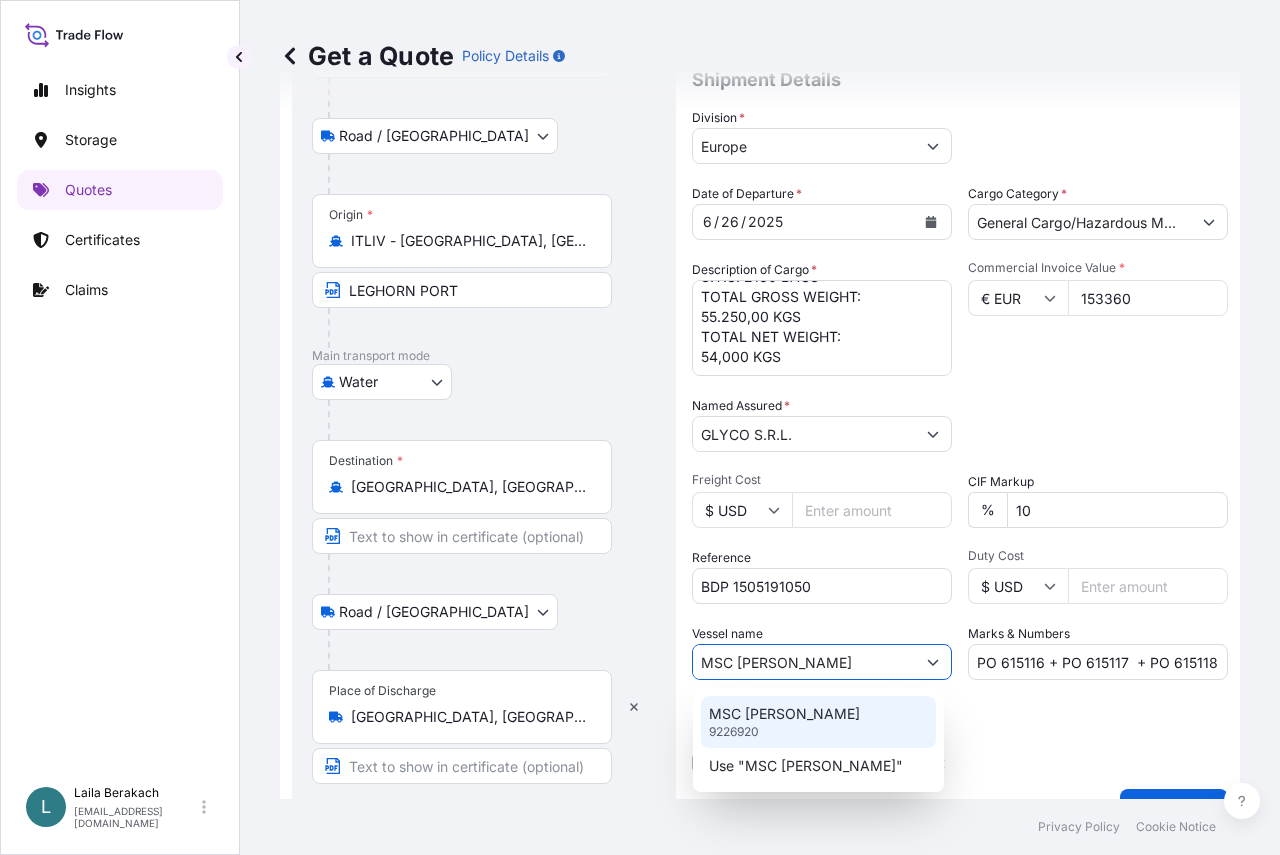 click on "MSC [PERSON_NAME]" at bounding box center (784, 714) 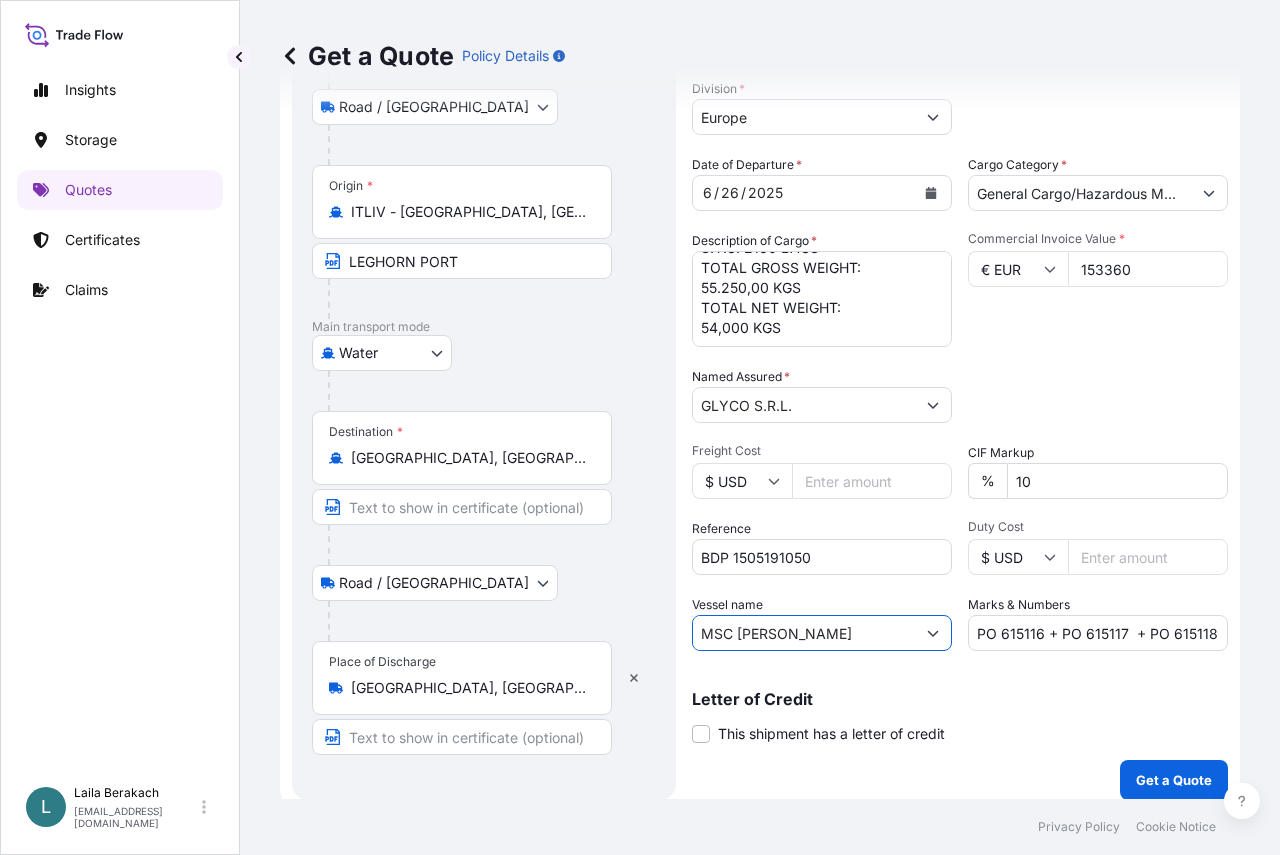 scroll, scrollTop: 274, scrollLeft: 0, axis: vertical 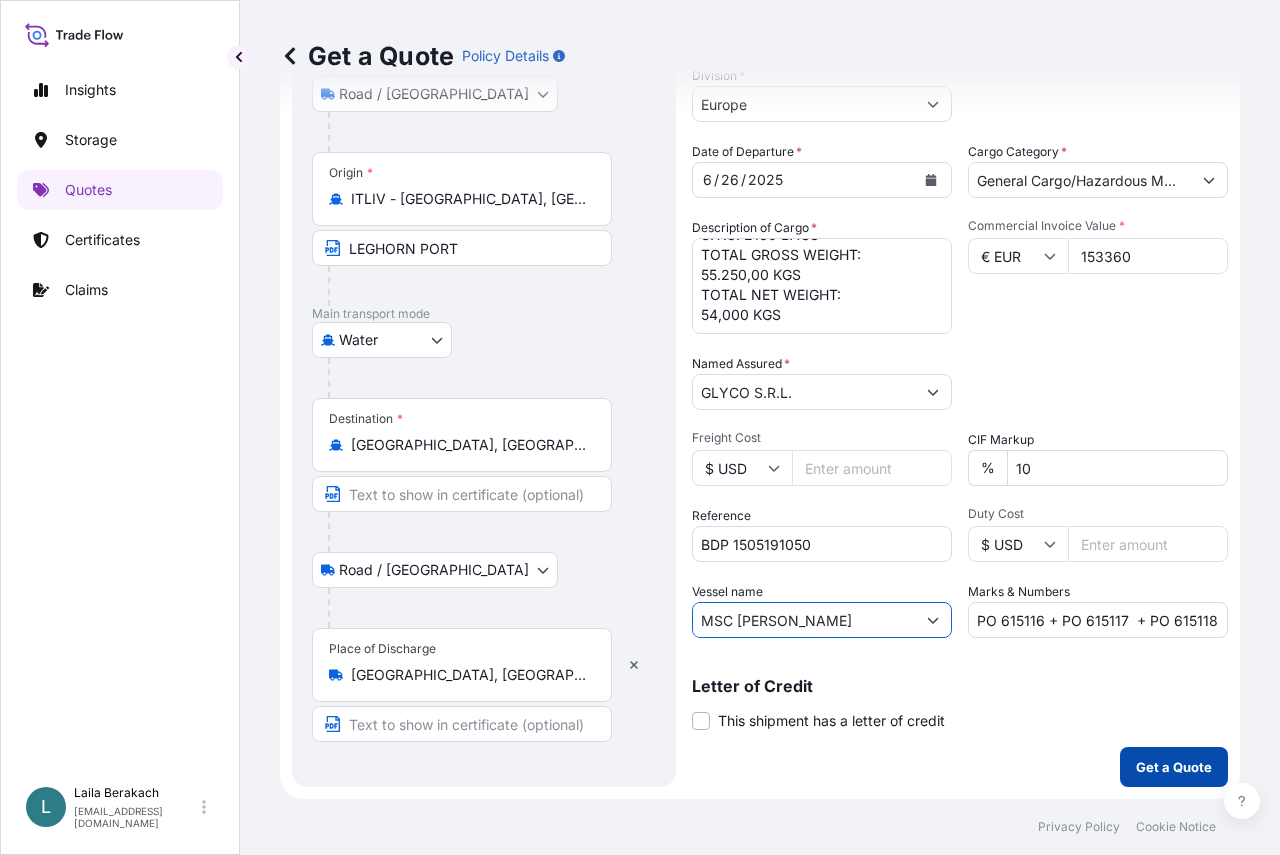 type on "MSC [PERSON_NAME]" 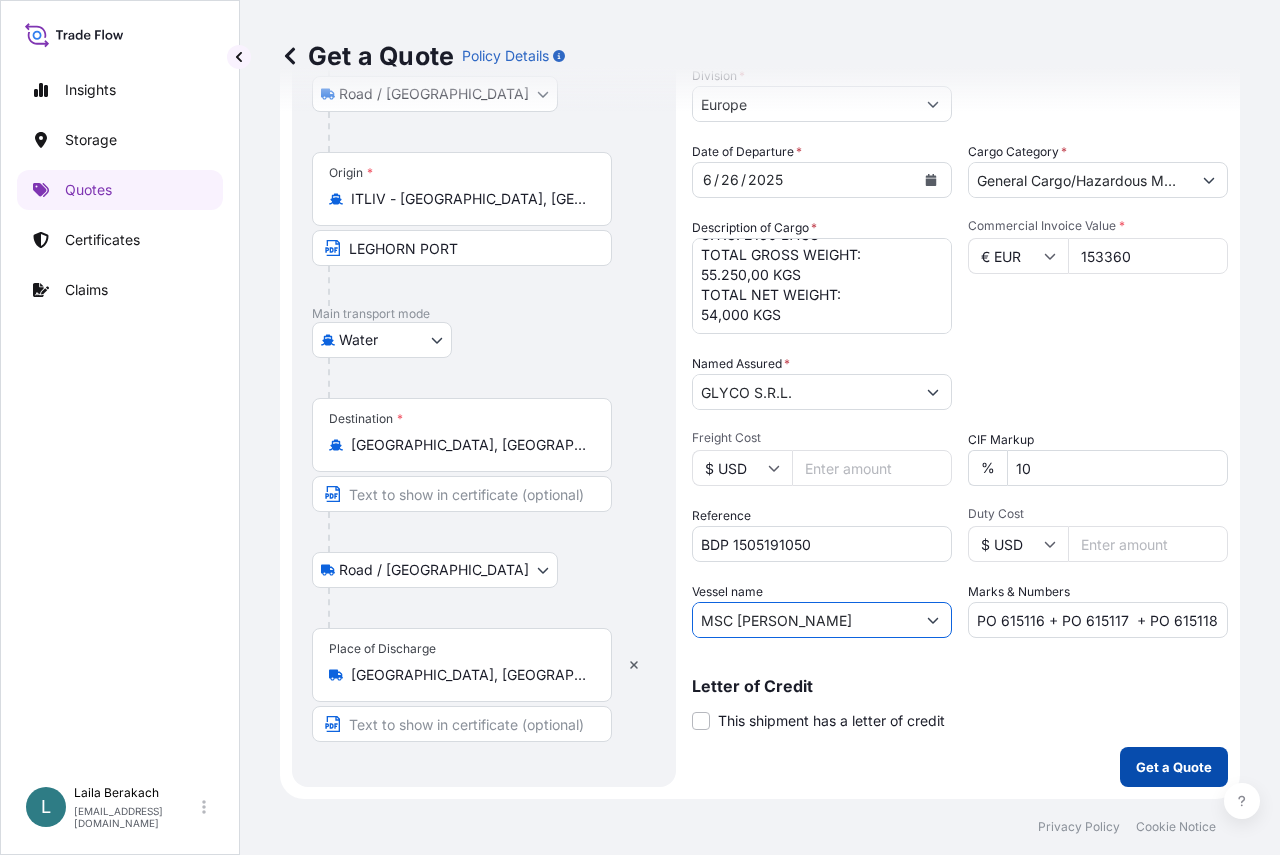 click on "Get a Quote" at bounding box center [1174, 767] 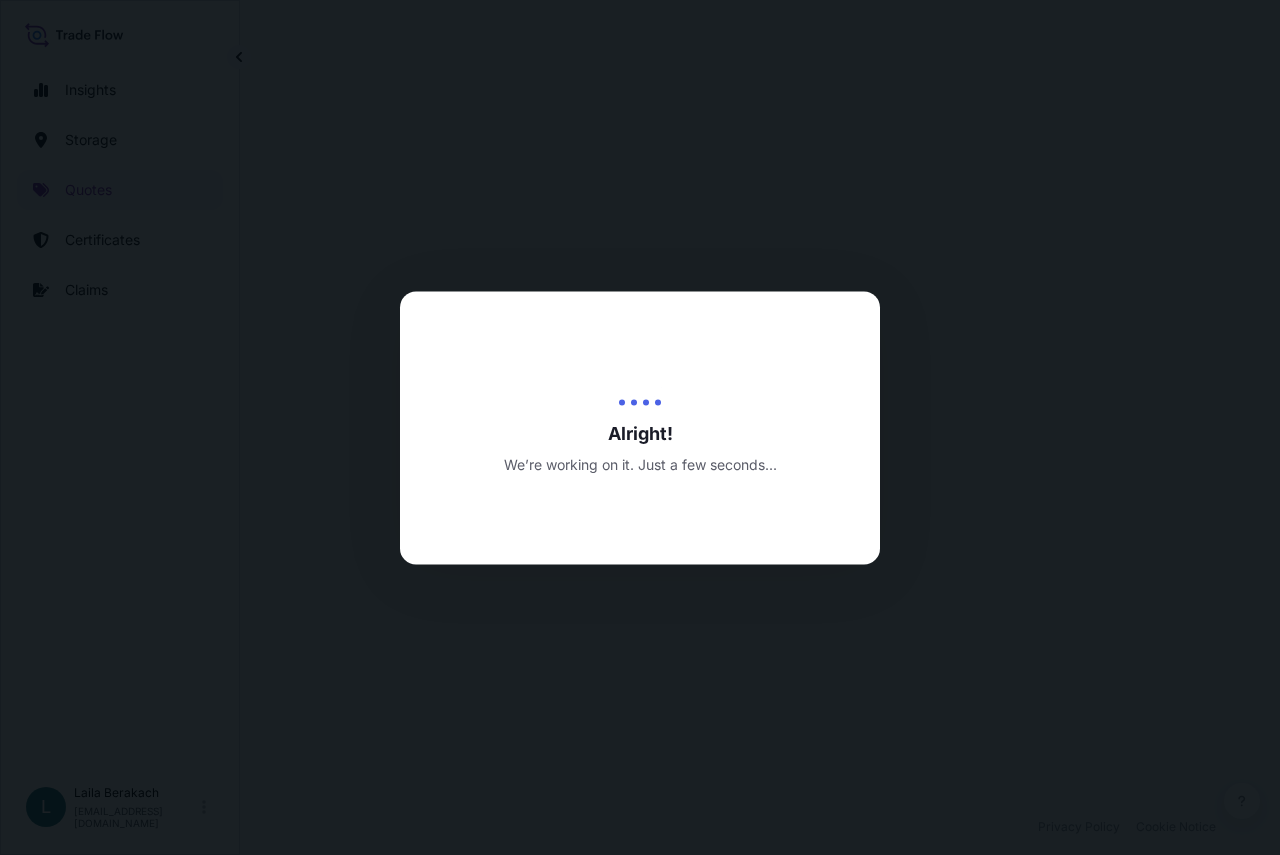 scroll, scrollTop: 0, scrollLeft: 0, axis: both 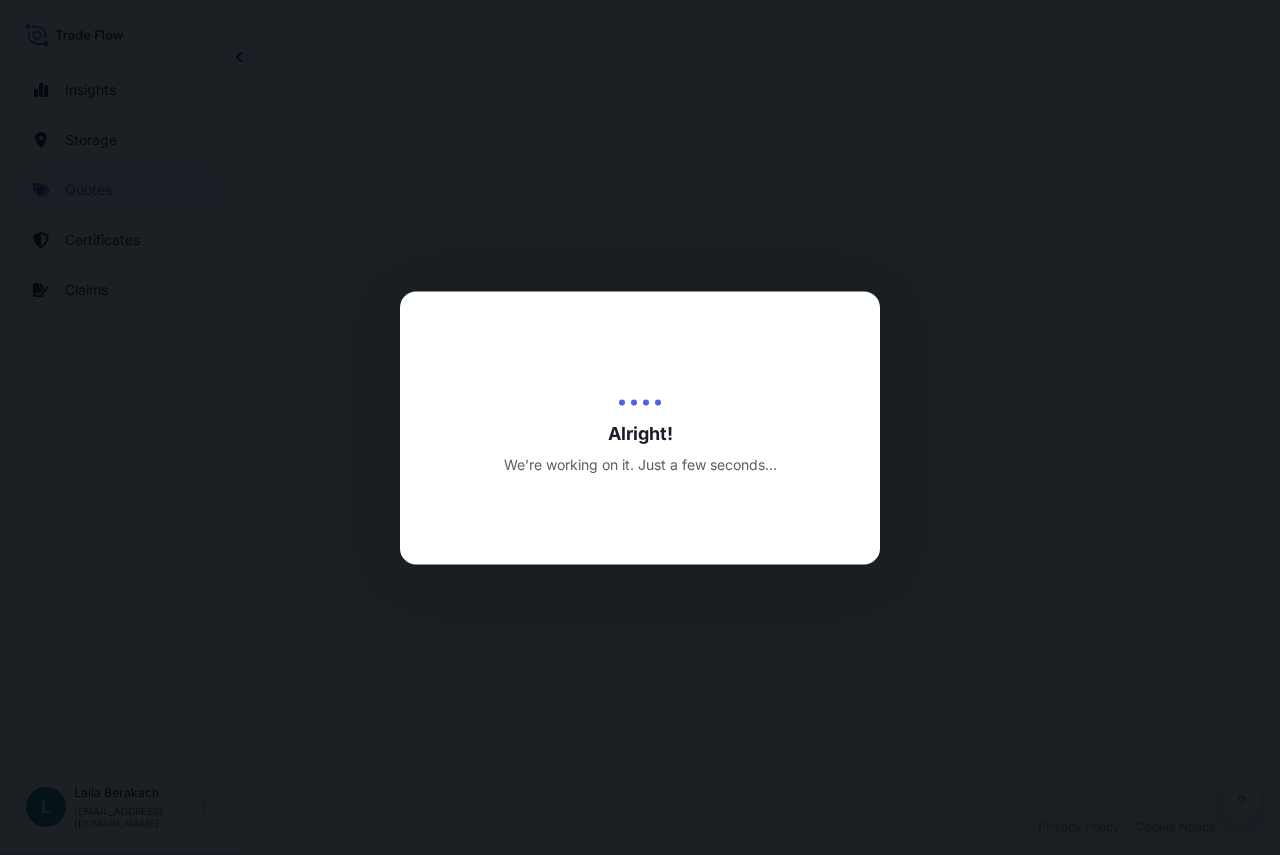 select on "Road / [GEOGRAPHIC_DATA]" 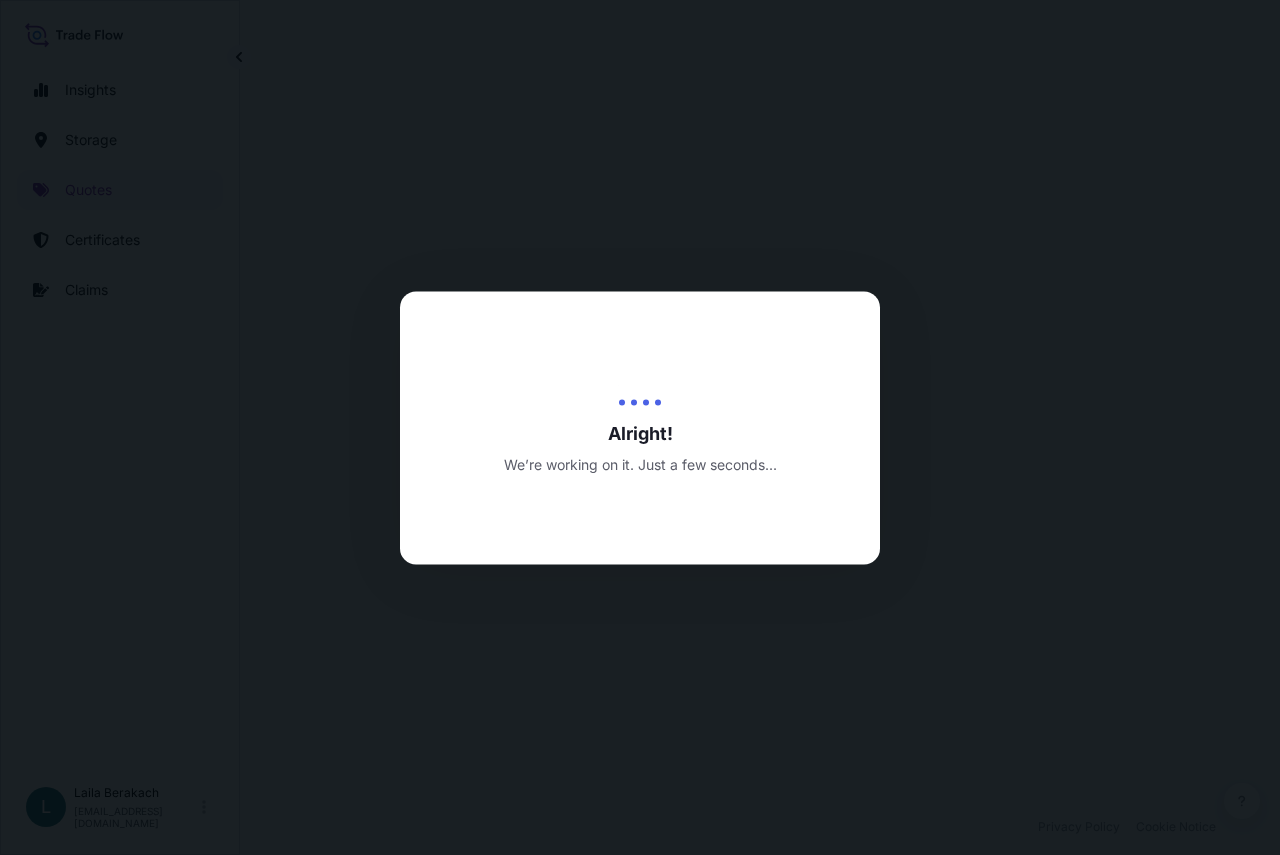select on "Water" 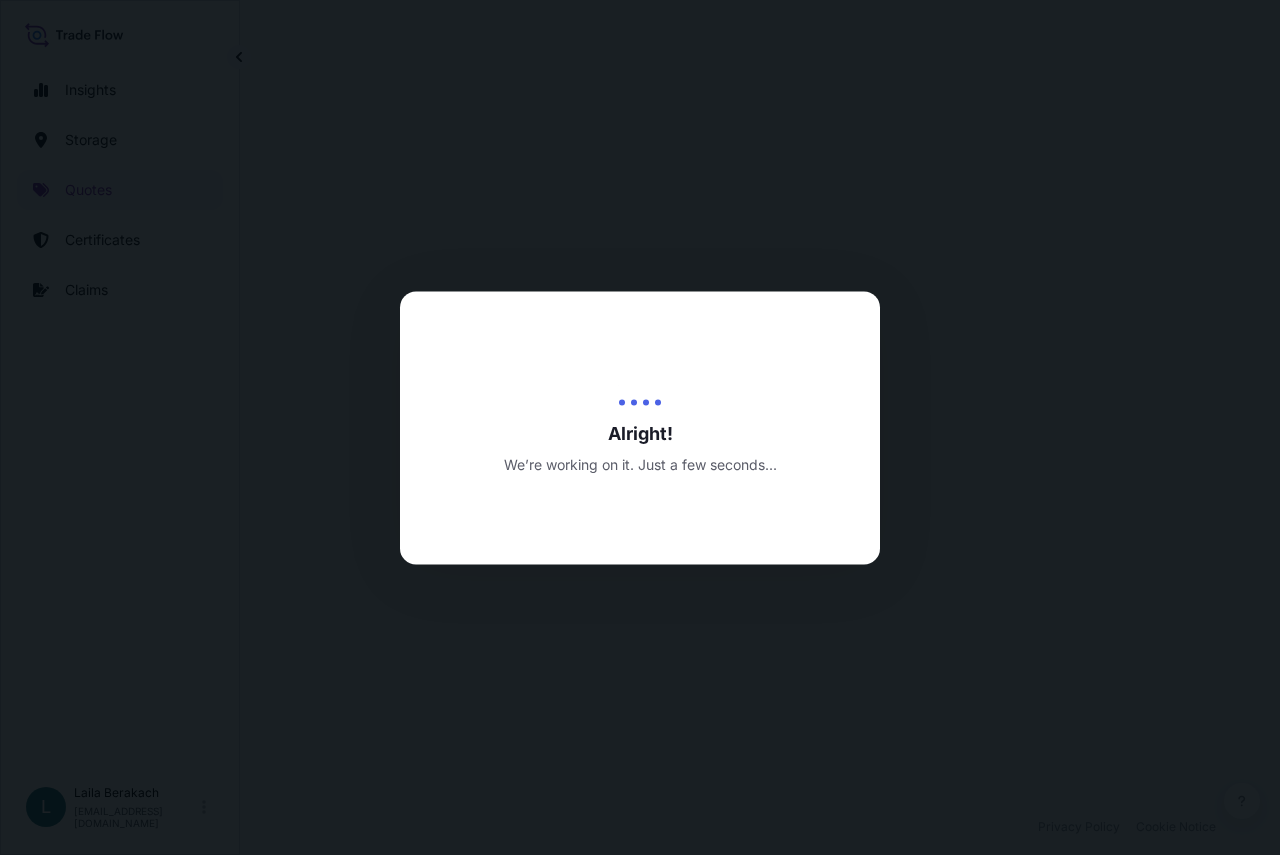 select on "Road / [GEOGRAPHIC_DATA]" 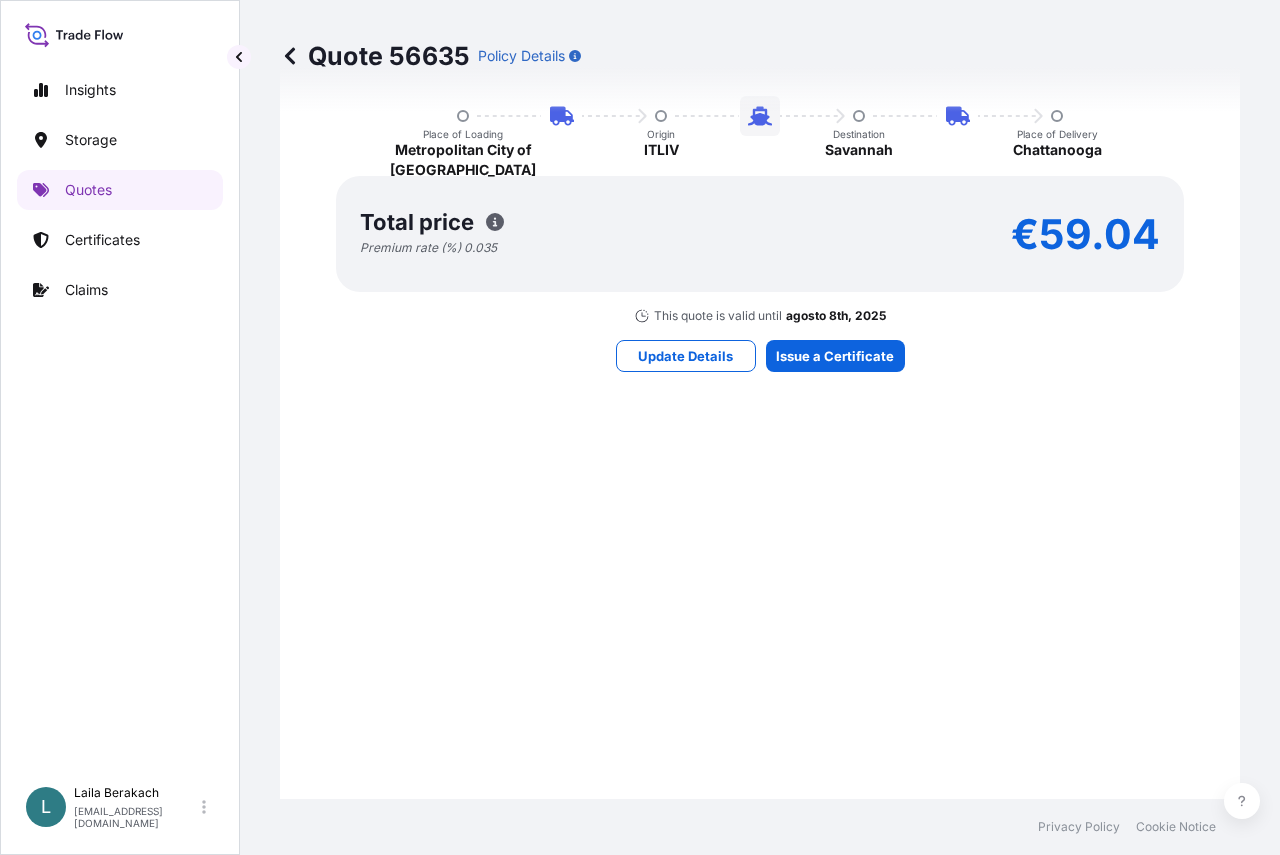 scroll, scrollTop: 1693, scrollLeft: 0, axis: vertical 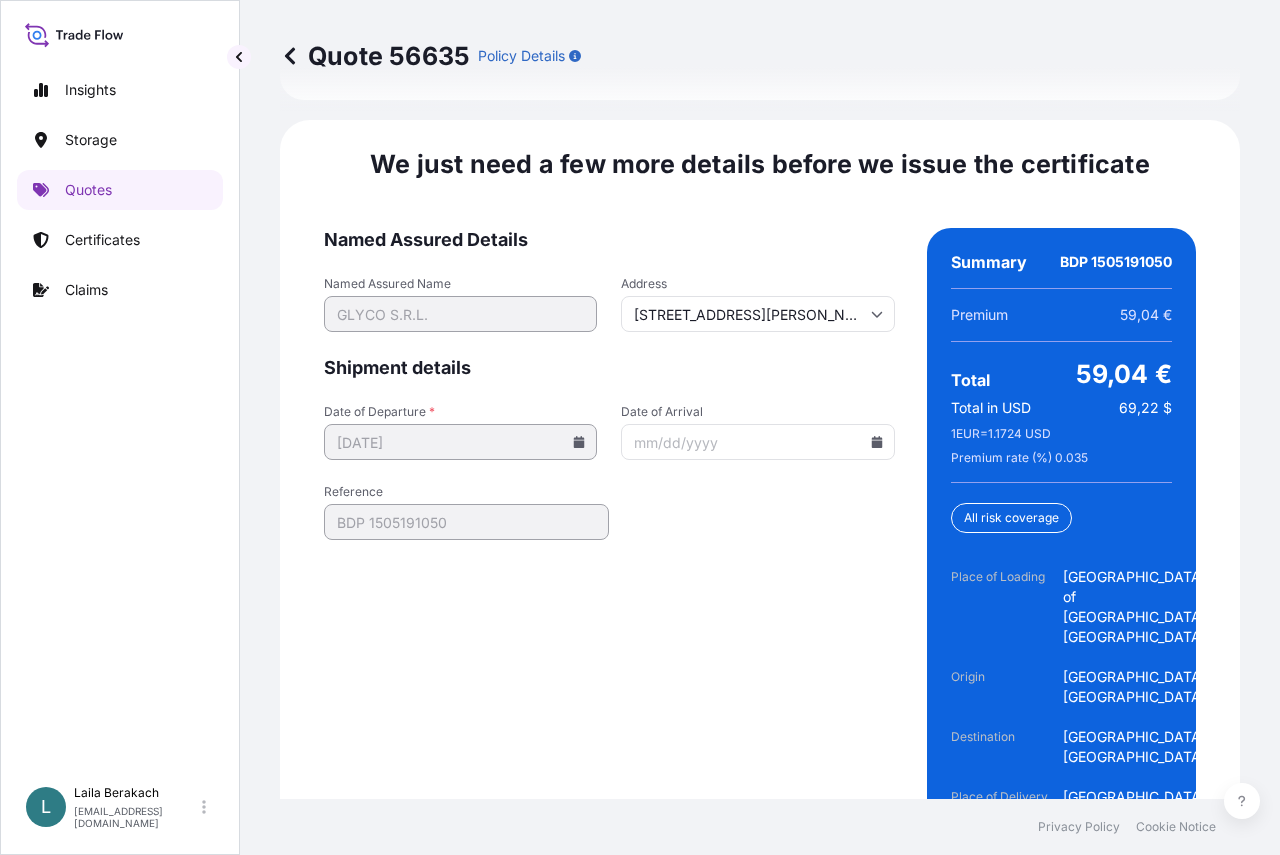 click on "Named Assured Details Named Assured Name   GLYCO S.R.L. Address   [STREET_ADDRESS][PERSON_NAME] Shipment details Date of Departure   * [DATE] Date of Arrival   Reference   BDP 1505191050 Create Certificate" at bounding box center [609, 569] 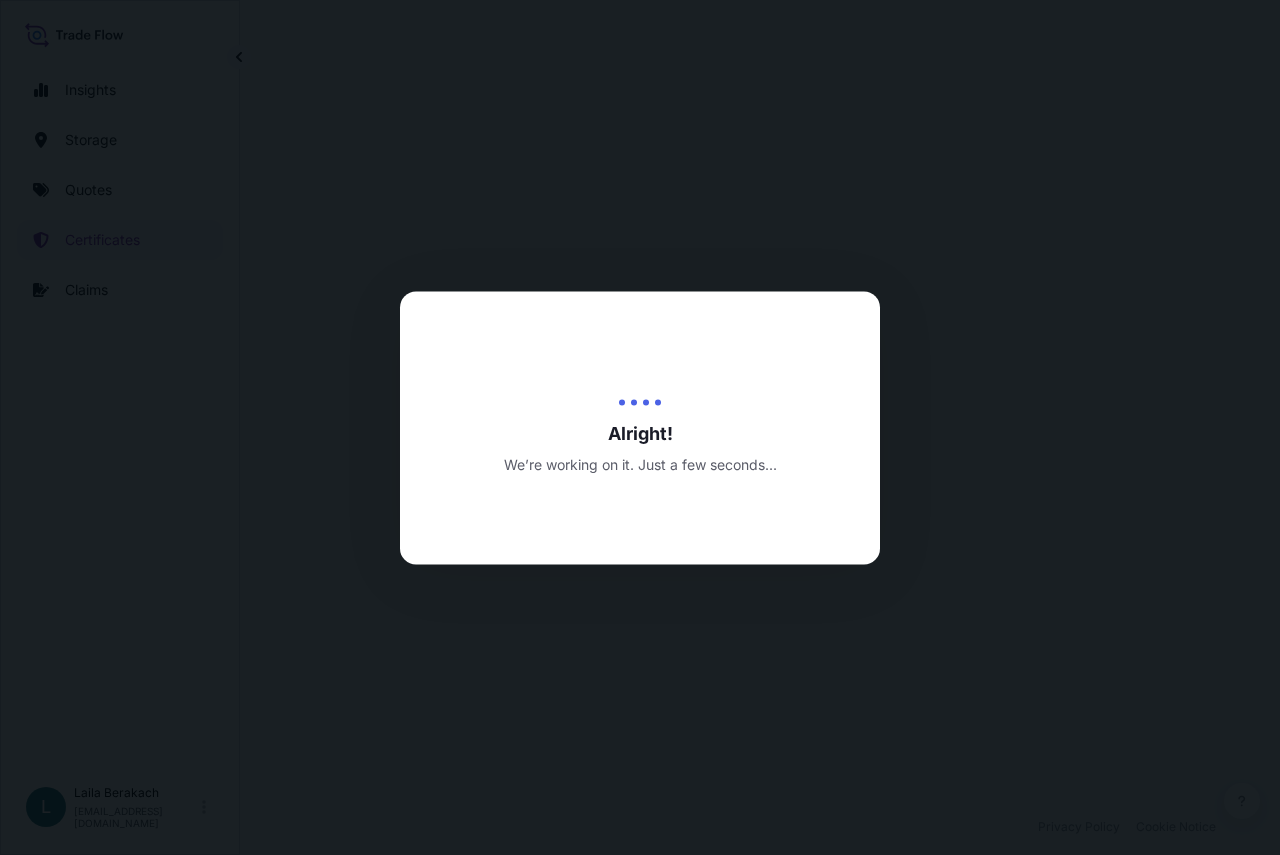 scroll, scrollTop: 0, scrollLeft: 0, axis: both 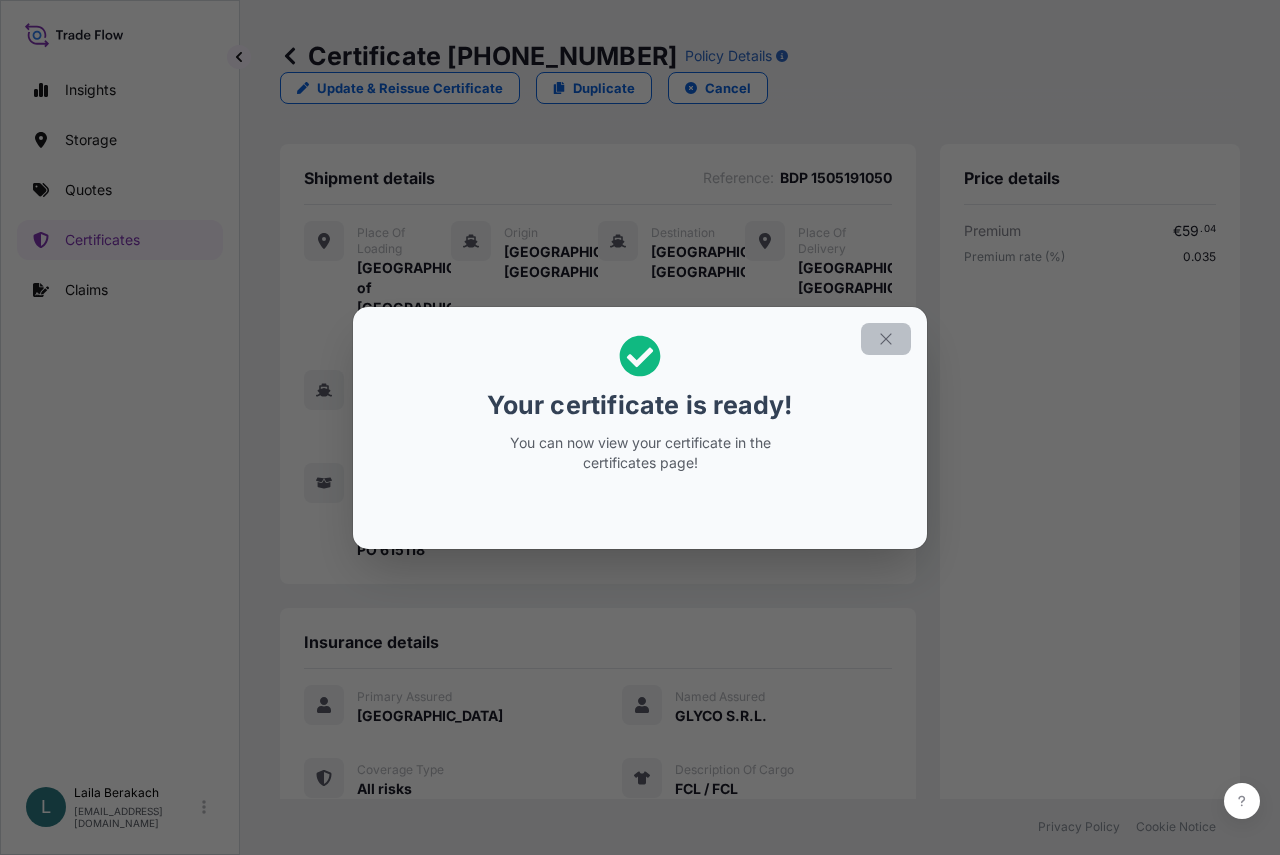 click 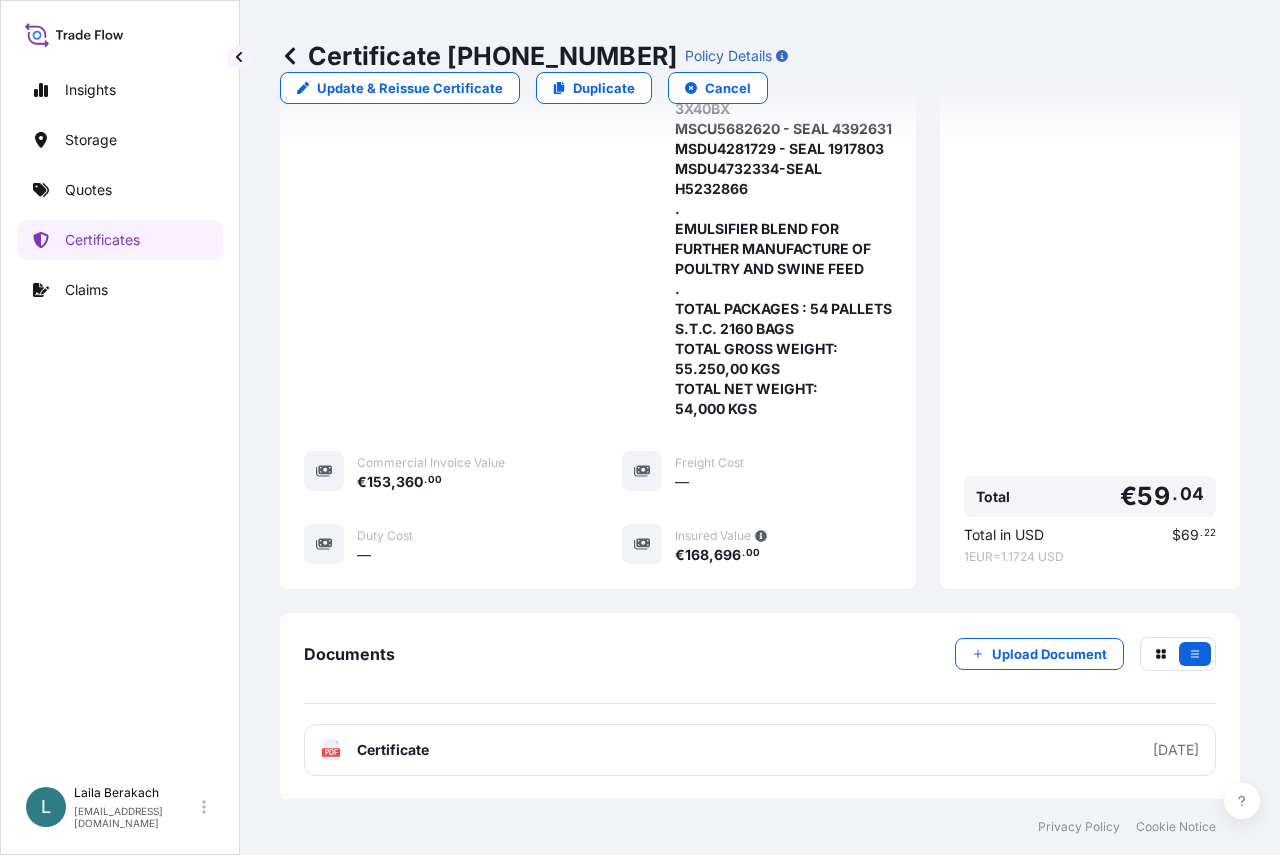 scroll, scrollTop: 934, scrollLeft: 0, axis: vertical 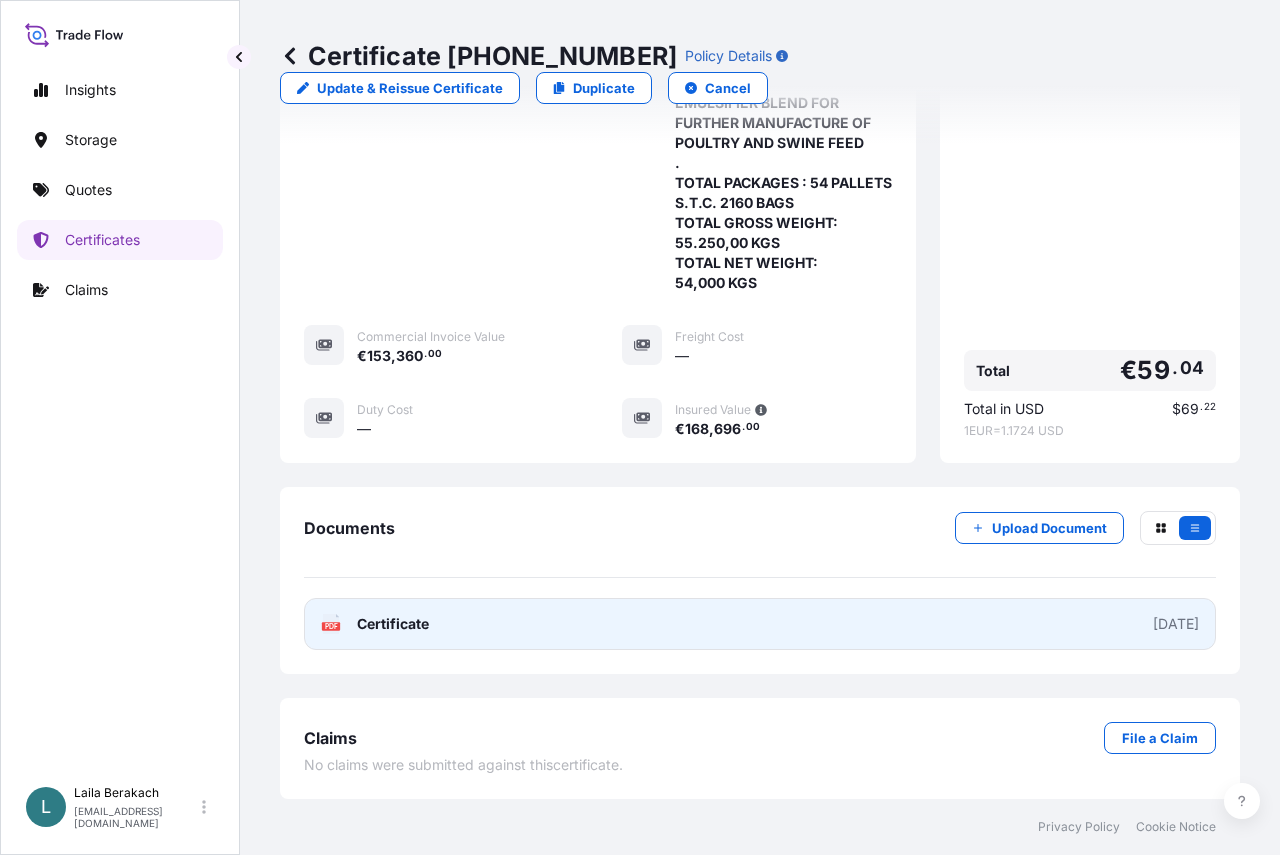 click on "PDF Certificate [DATE]" at bounding box center [760, 624] 